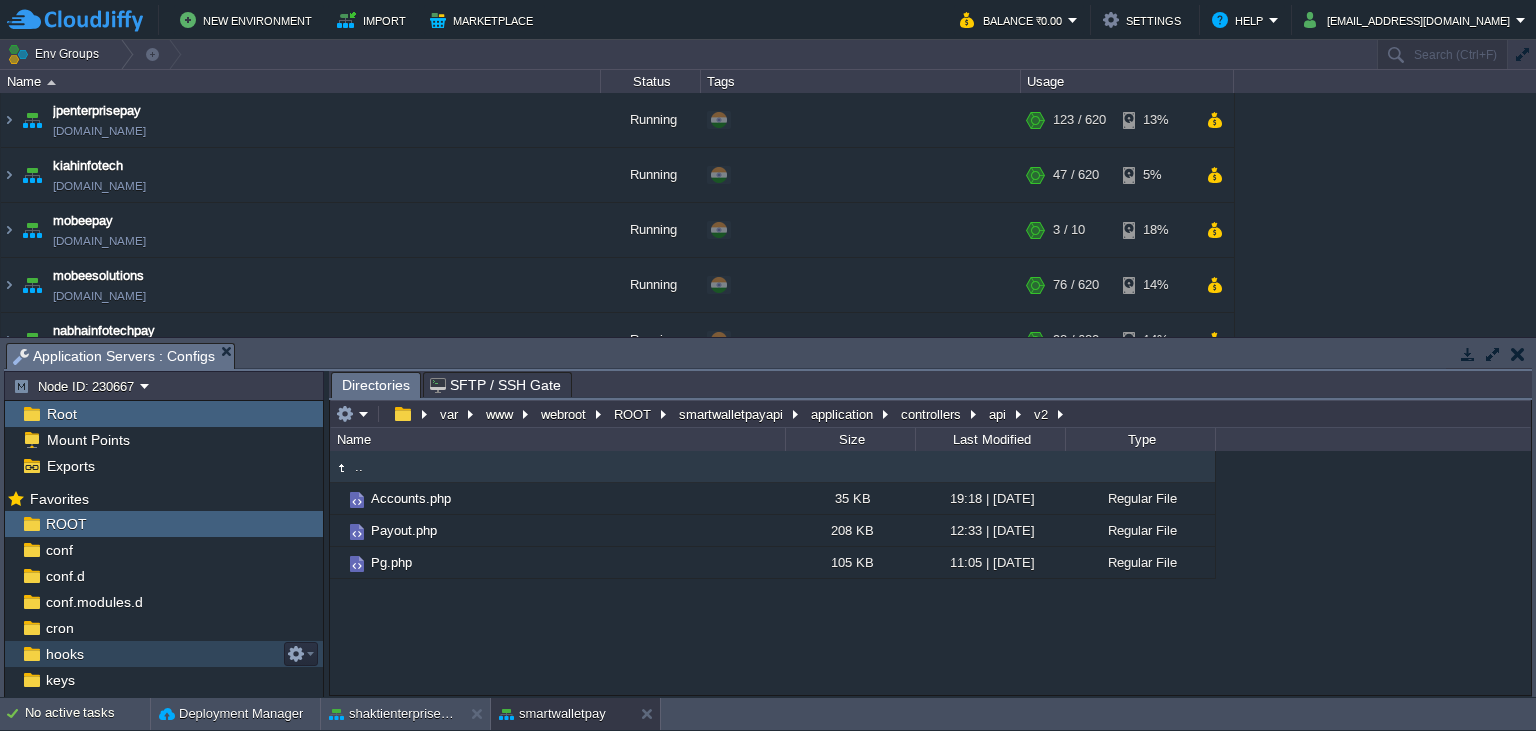 scroll, scrollTop: 0, scrollLeft: 0, axis: both 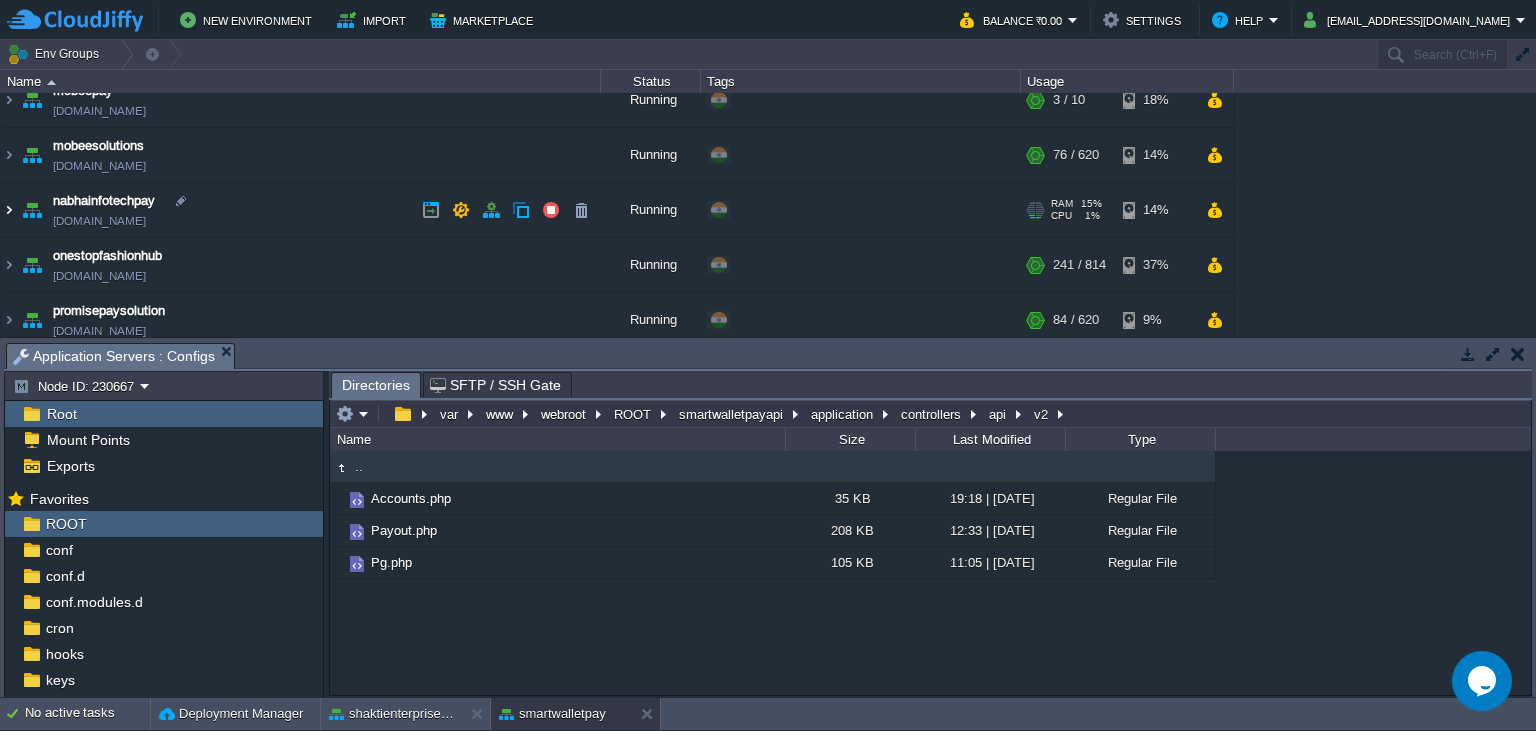 click at bounding box center [9, 210] 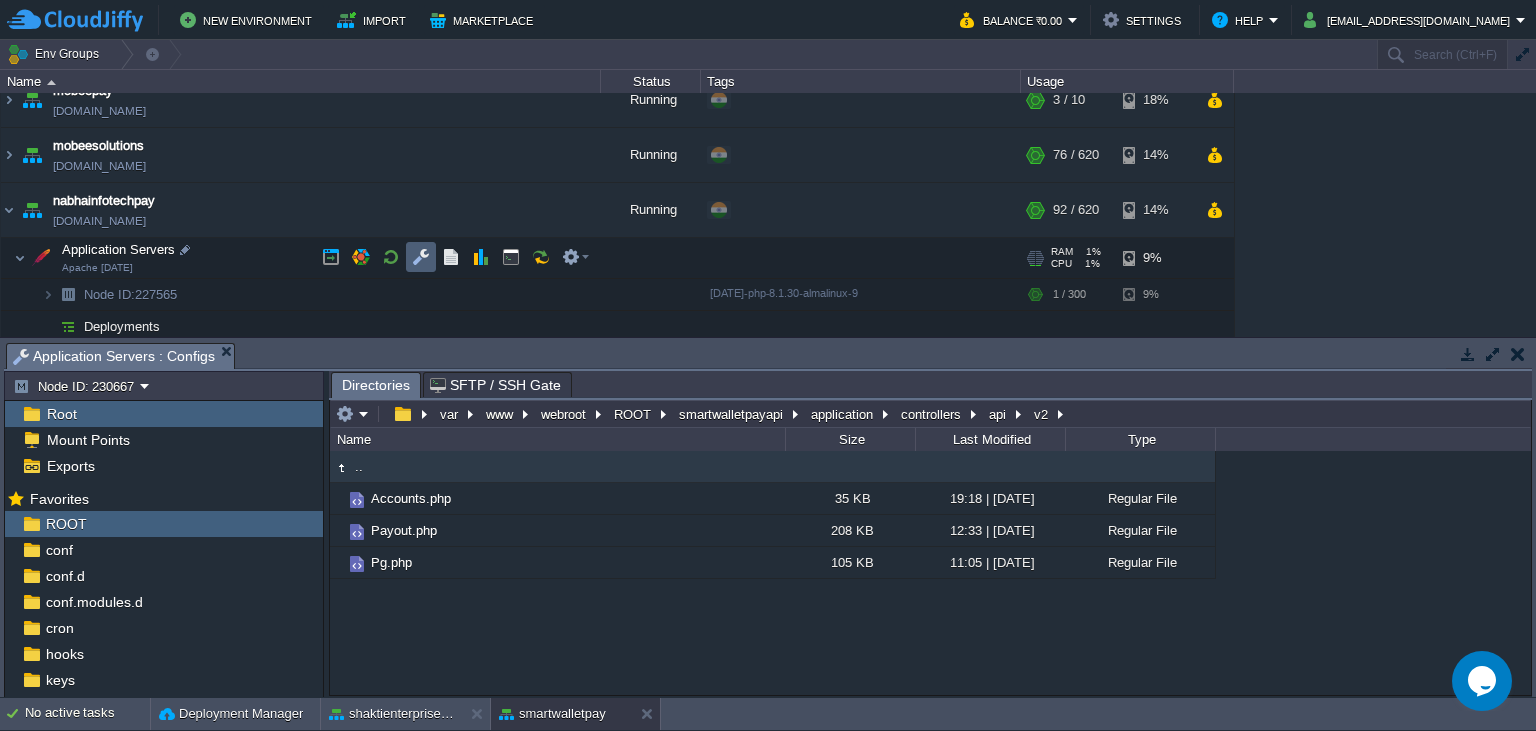 click at bounding box center [421, 257] 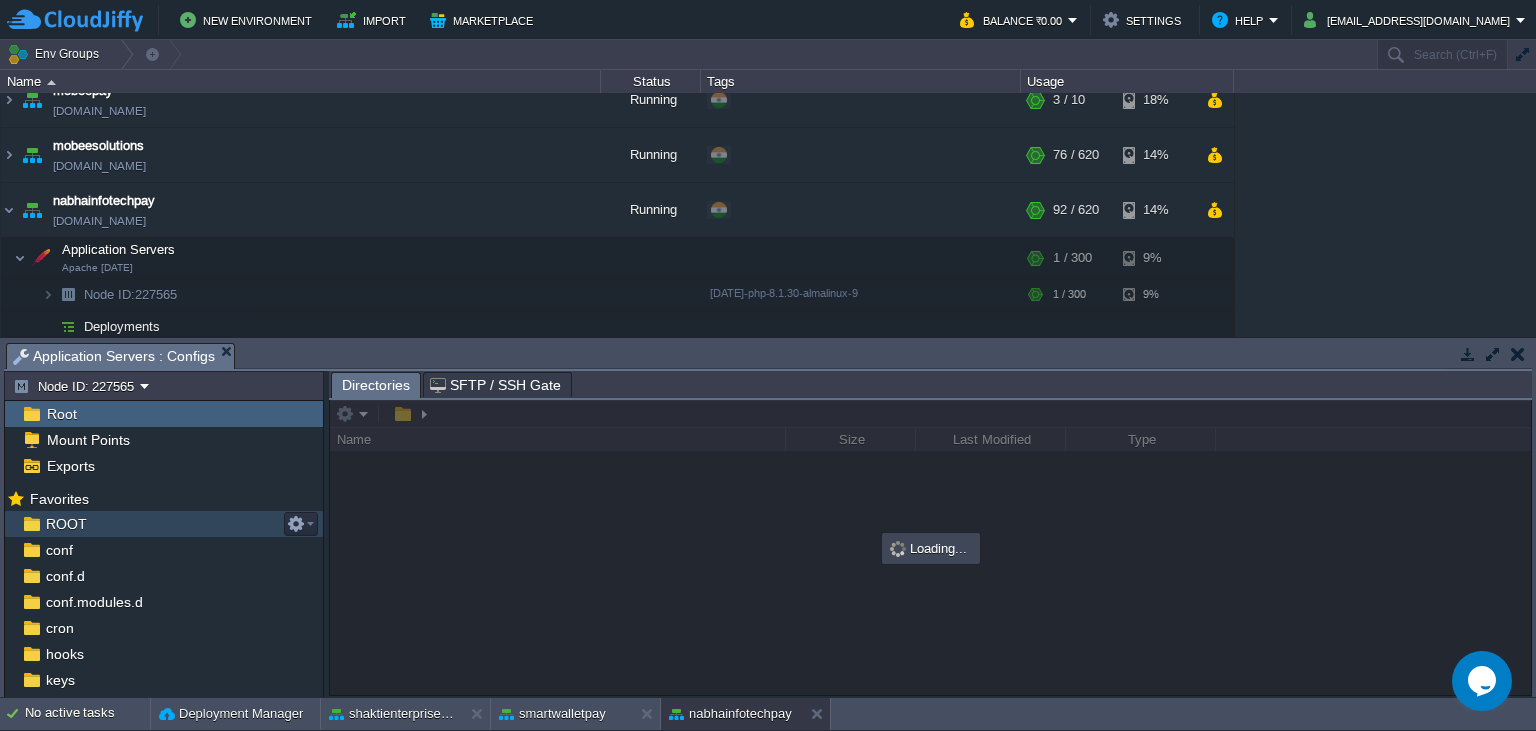 click on "ROOT" at bounding box center (164, 524) 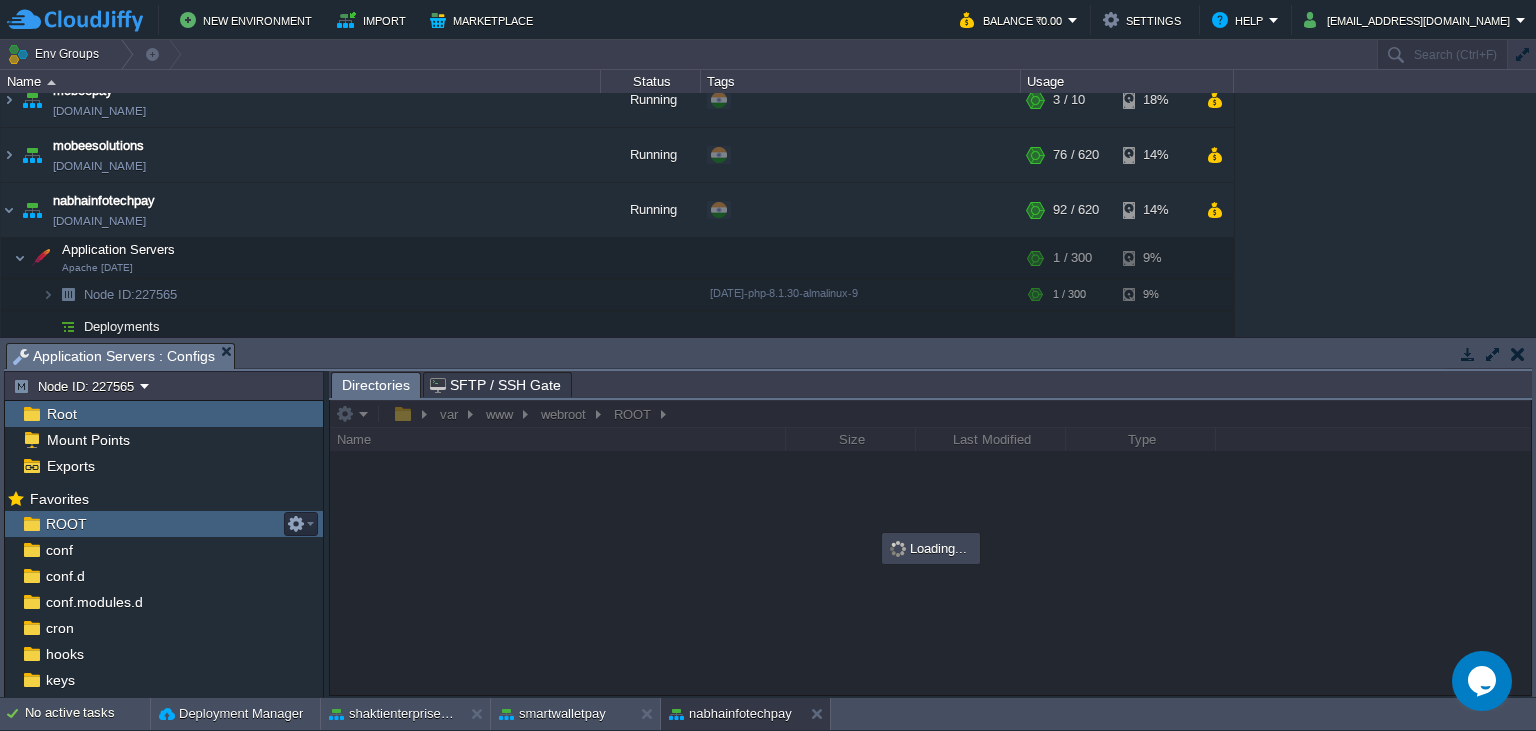 click on "ROOT" at bounding box center [164, 524] 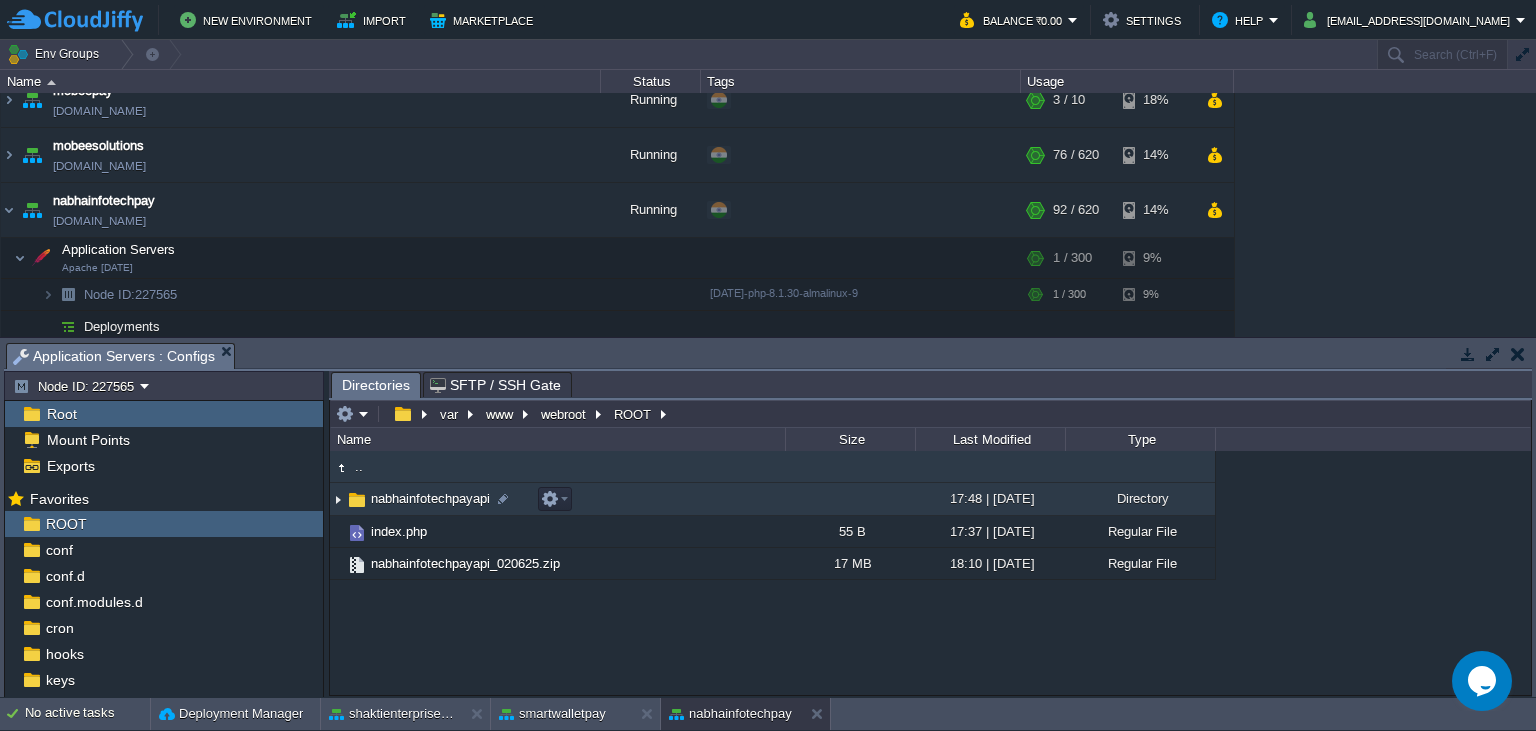 click on "nabhainfotechpayapi" at bounding box center (430, 498) 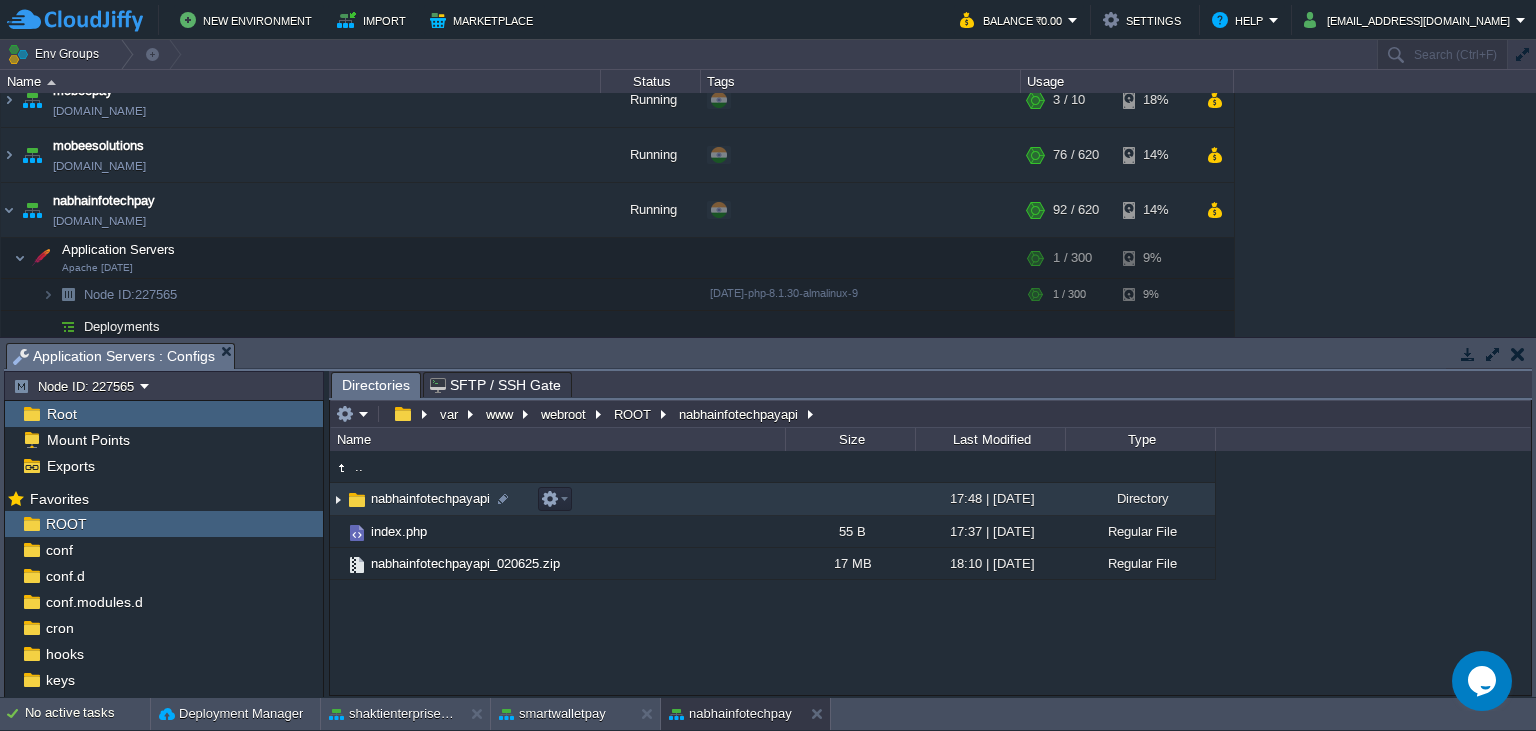 click on "nabhainfotechpayapi" at bounding box center (430, 498) 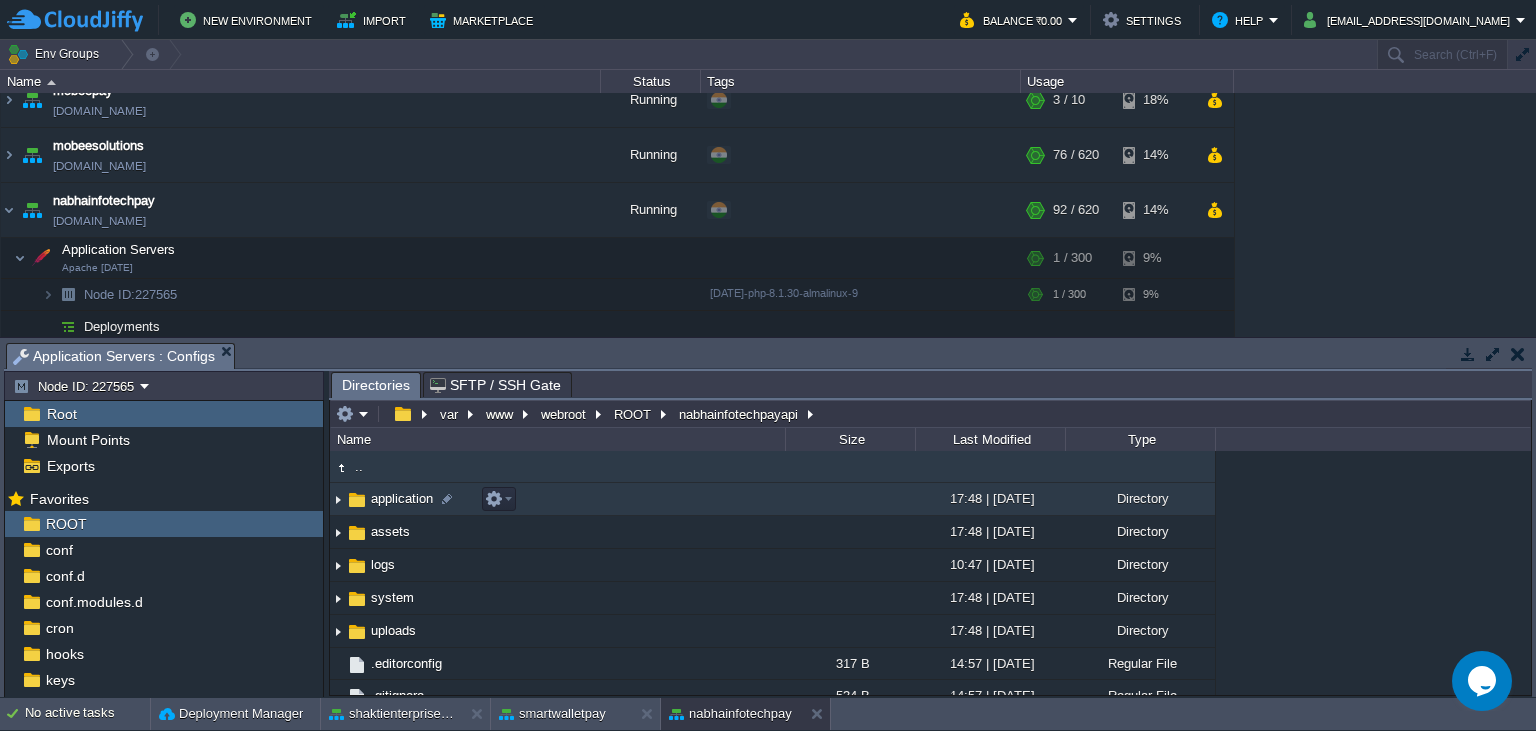 click on "application" at bounding box center [402, 498] 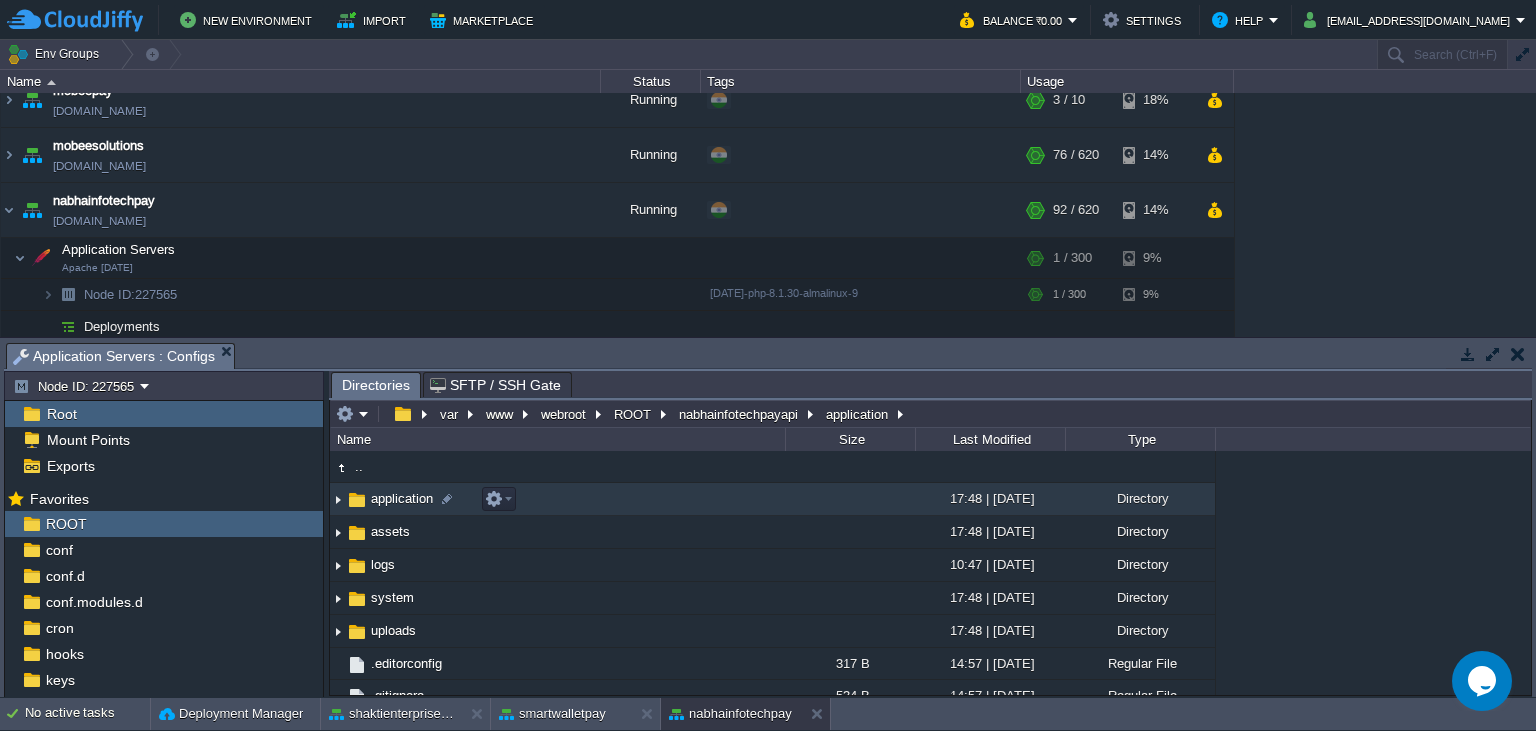 click on "application" at bounding box center [402, 498] 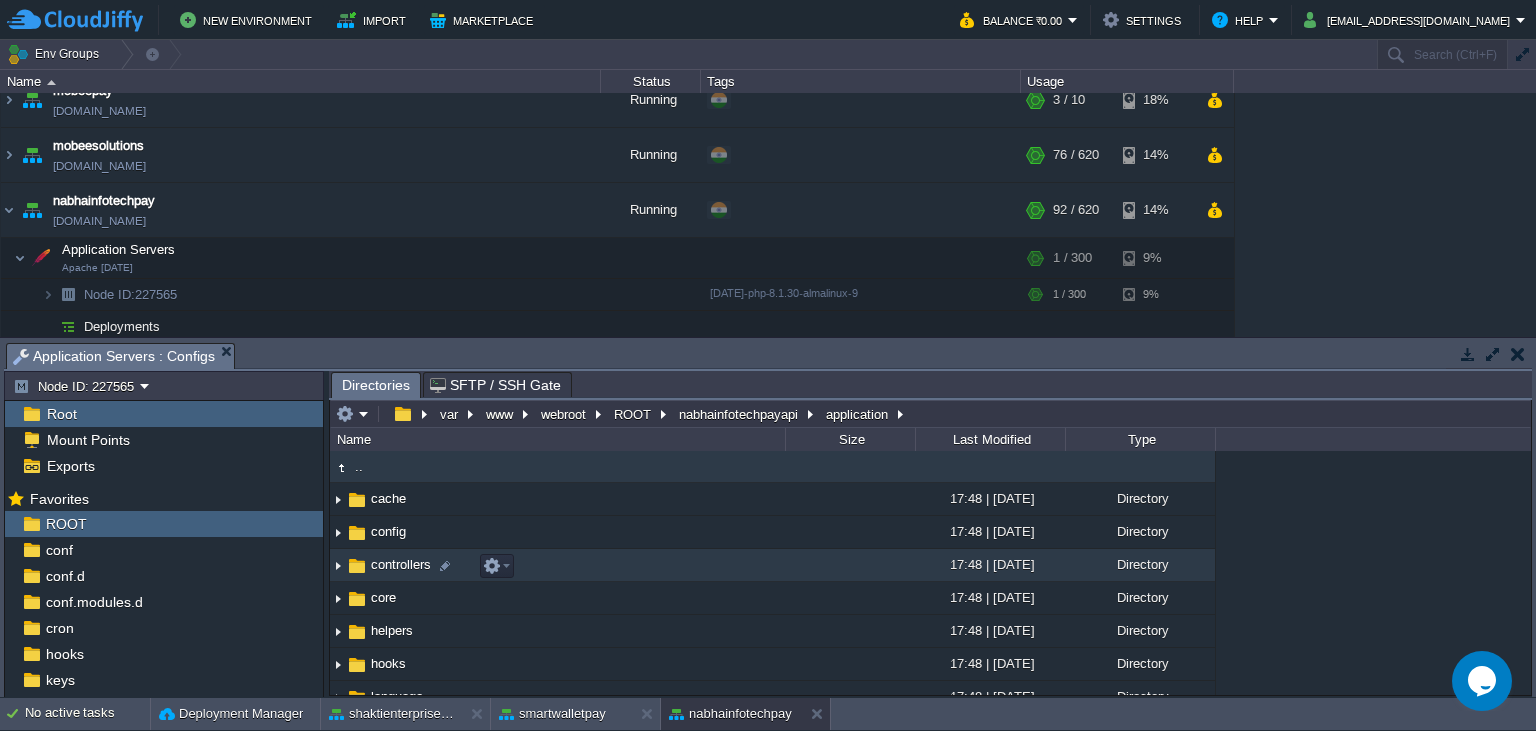 click on "controllers" at bounding box center (401, 564) 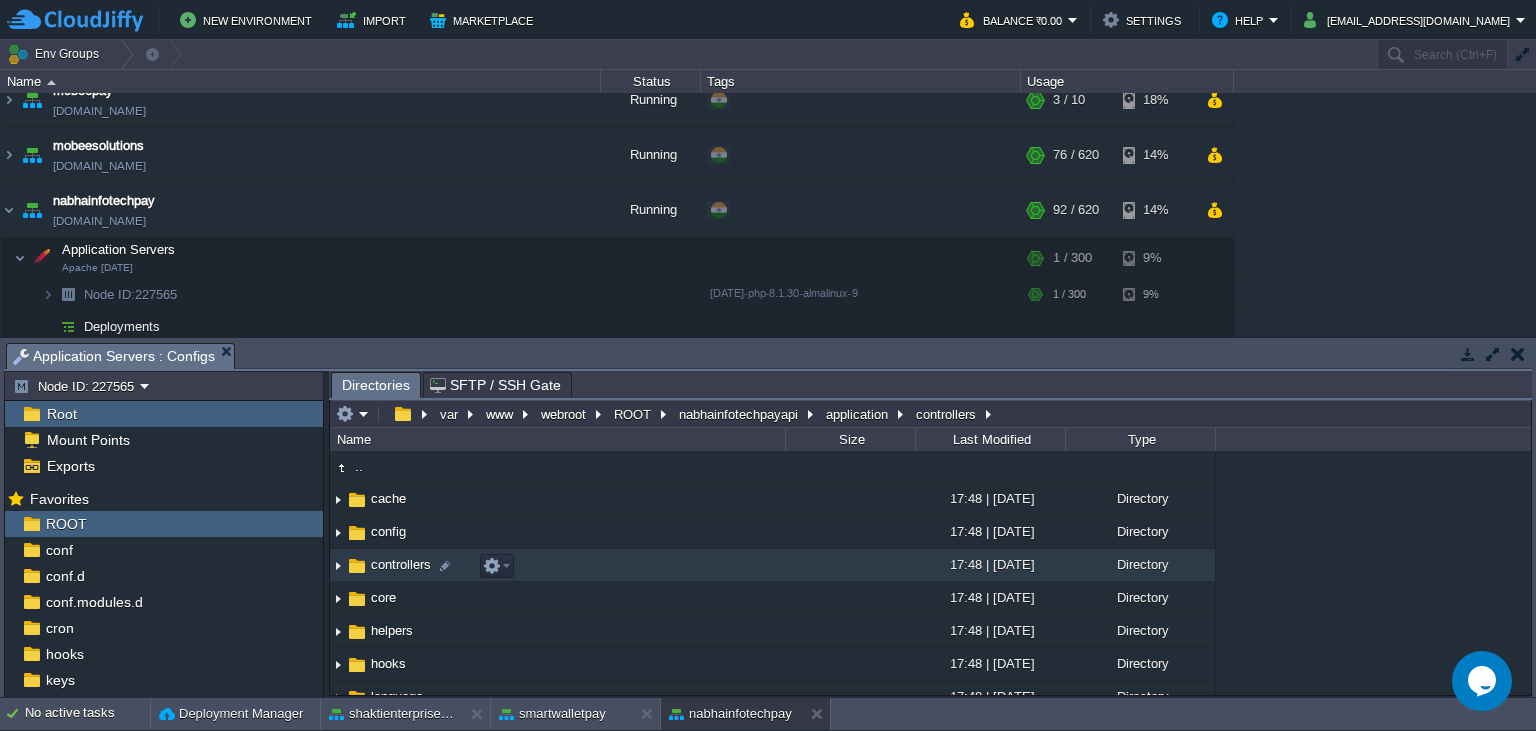 click on "controllers" at bounding box center [401, 564] 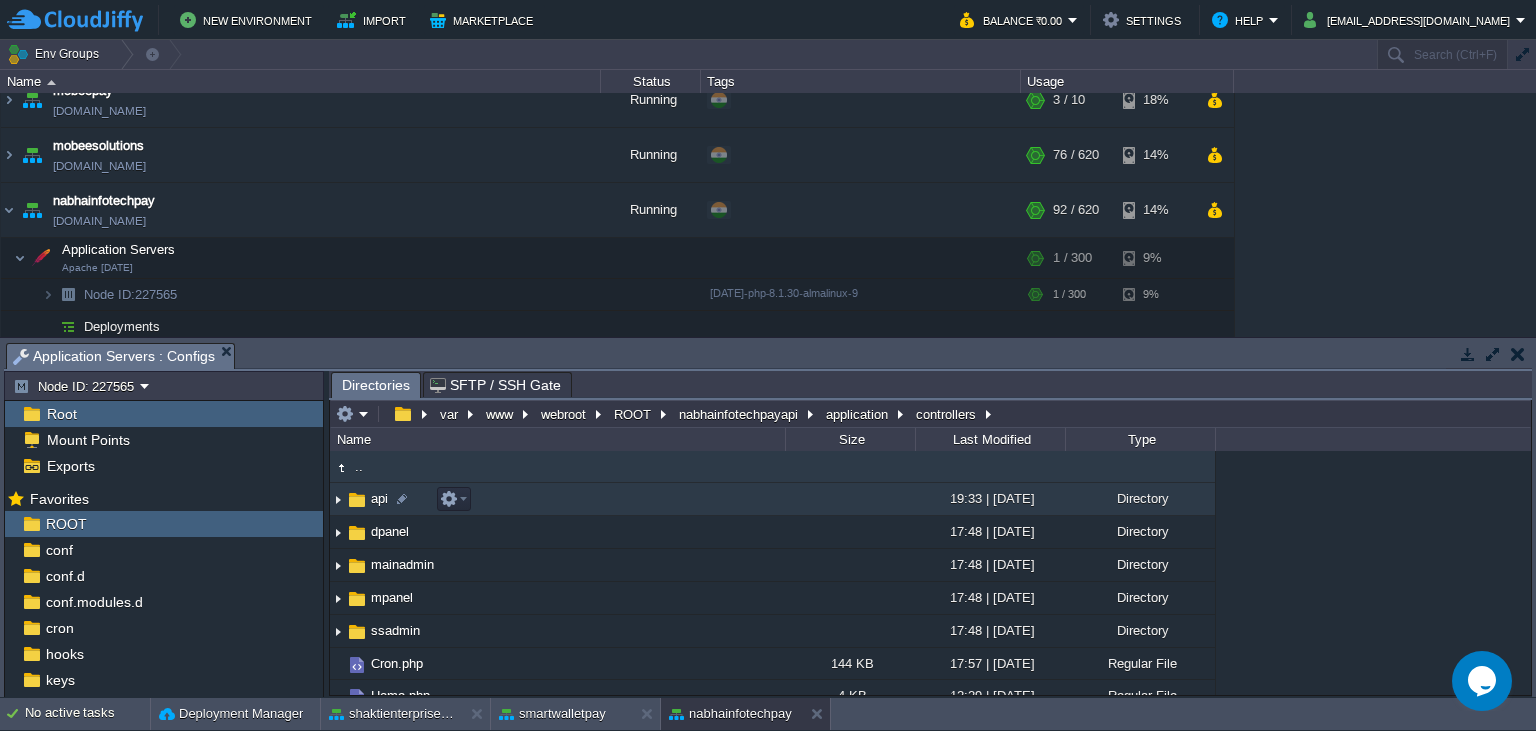 click on "api" at bounding box center (379, 498) 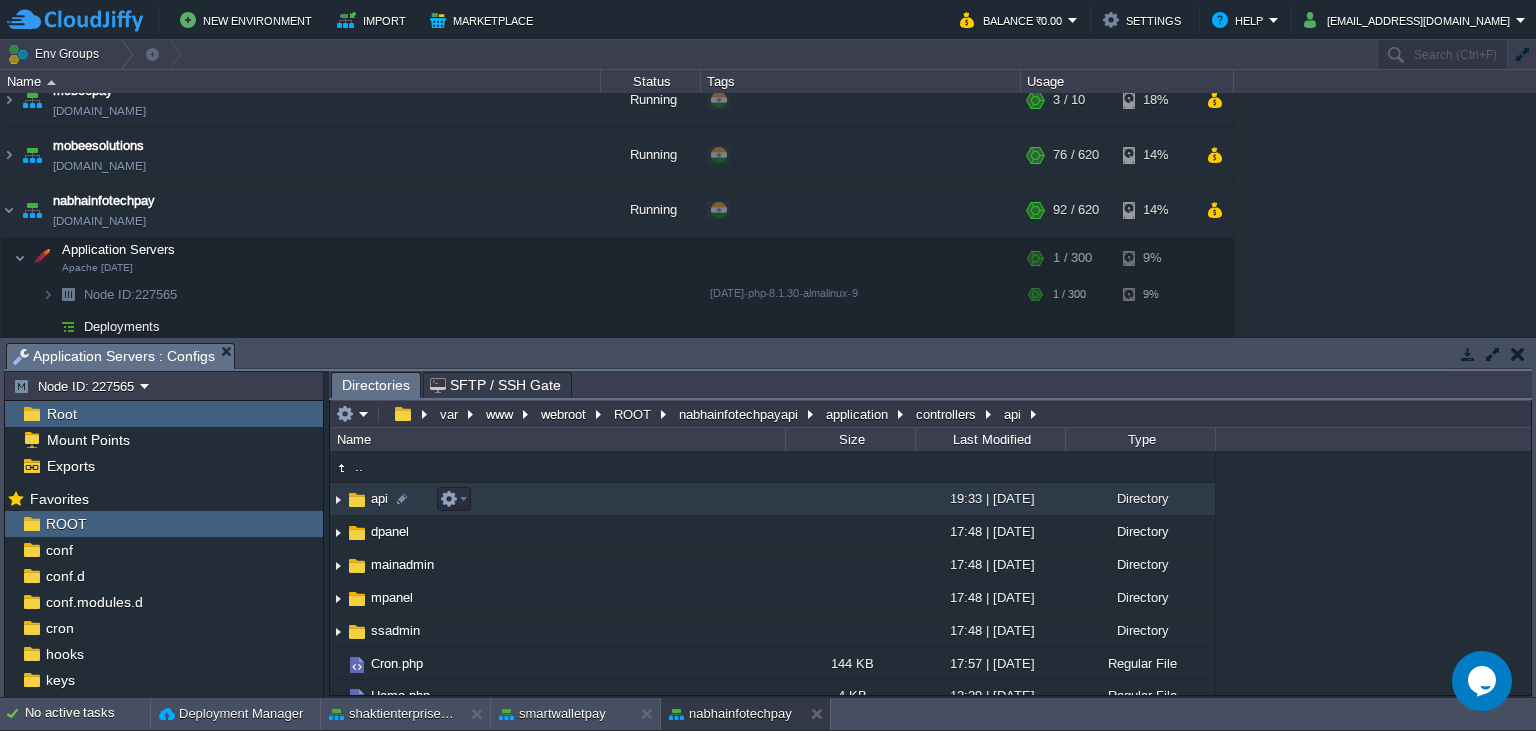 click on "api" at bounding box center (379, 498) 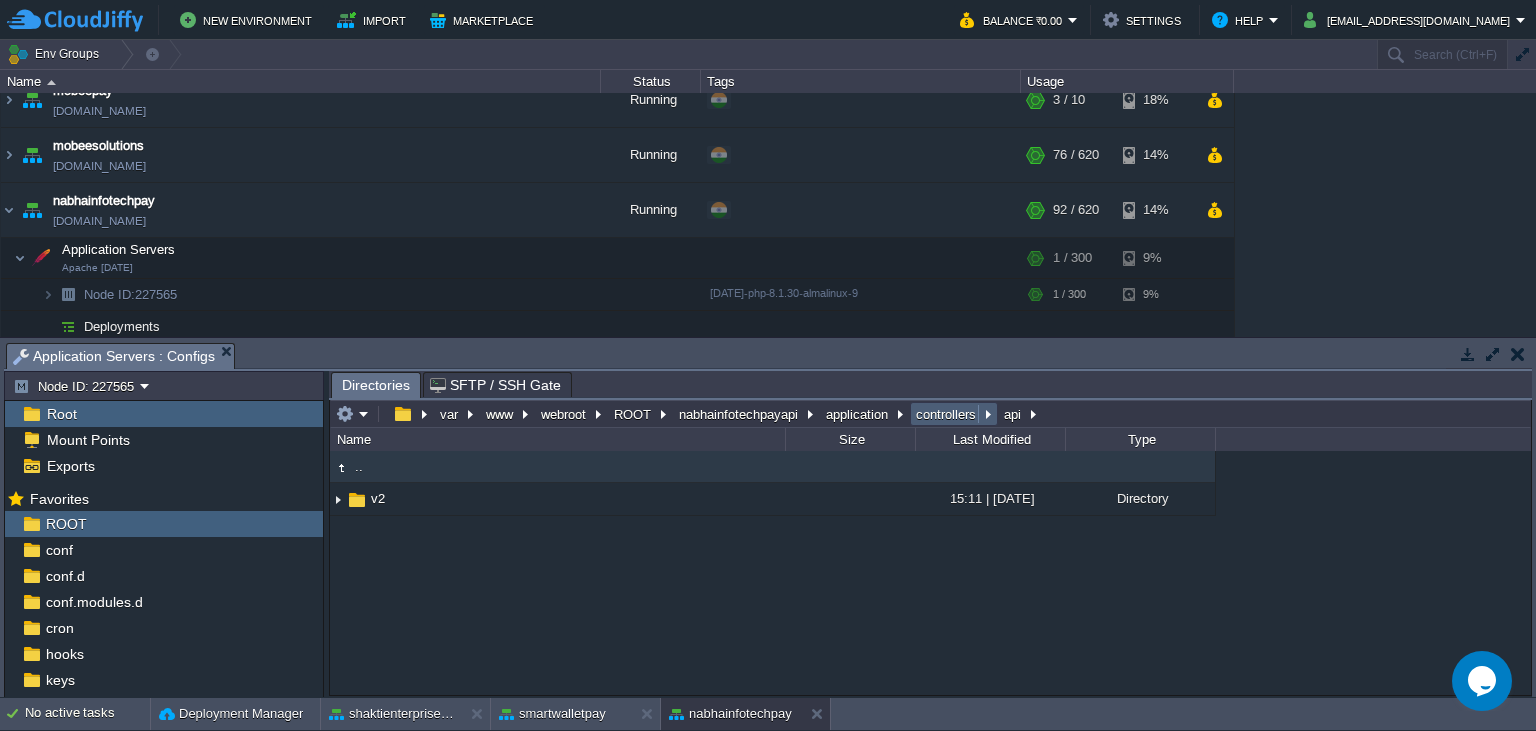 click on "controllers" at bounding box center (947, 414) 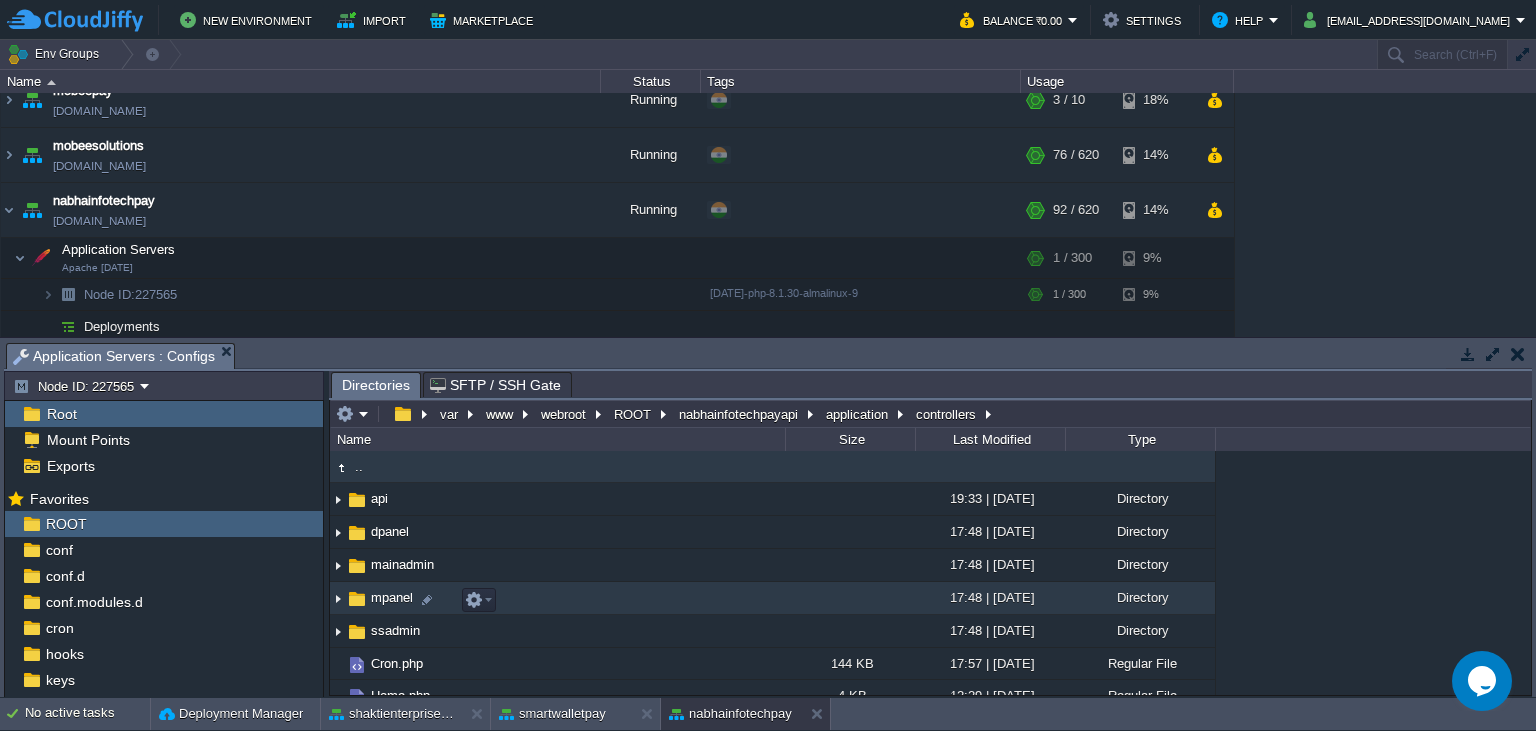 click on "mpanel" at bounding box center [392, 597] 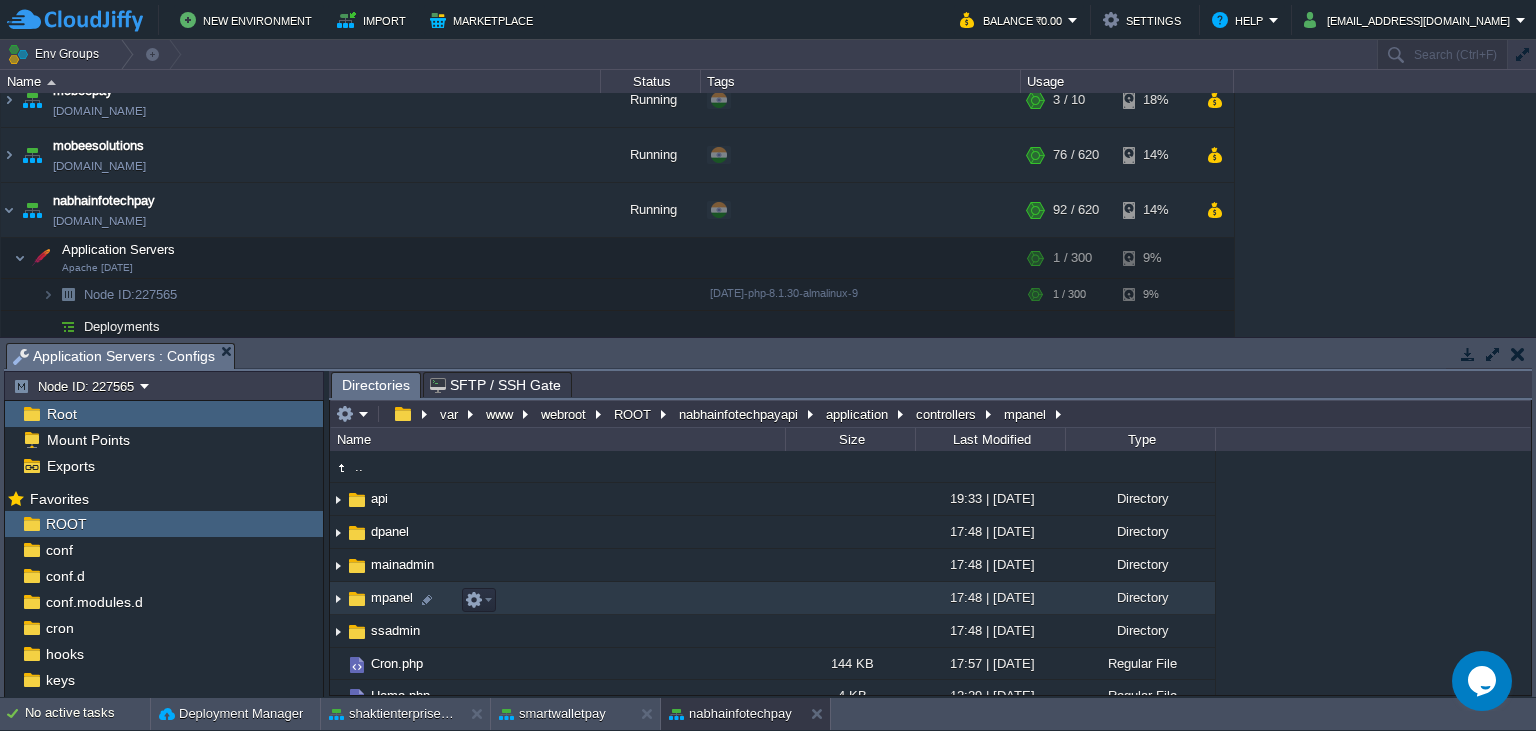 click on "mpanel" at bounding box center (392, 597) 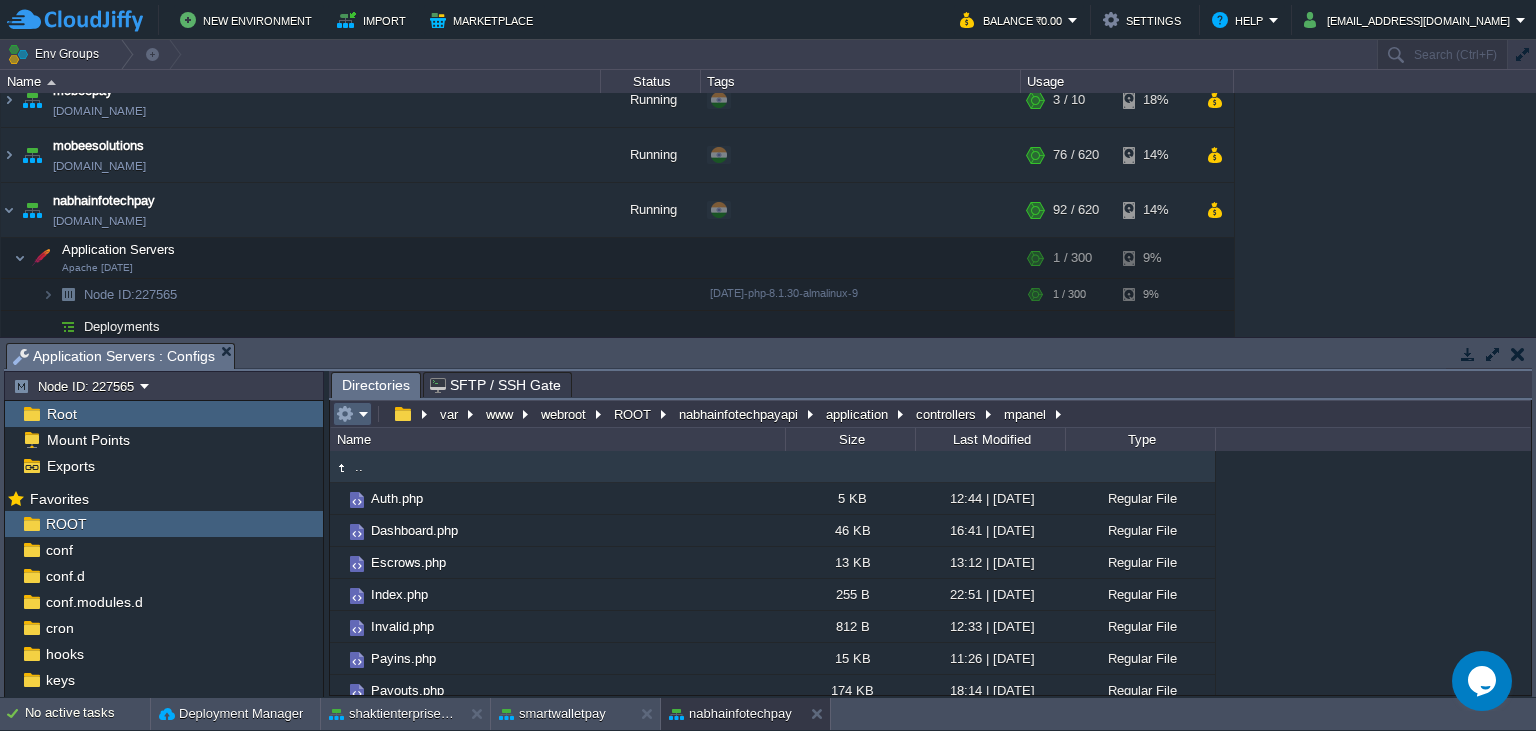 click at bounding box center [345, 414] 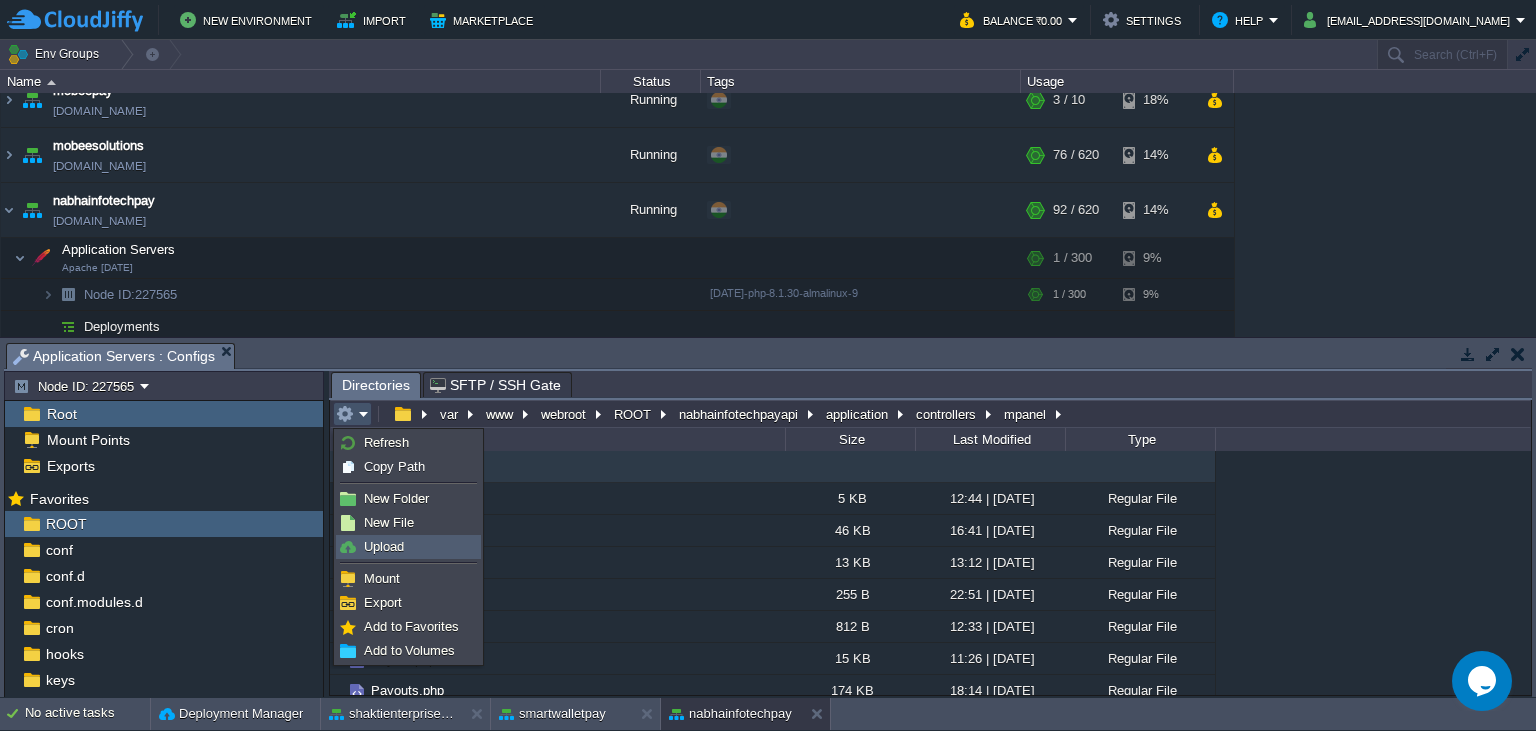 click on "Upload" at bounding box center (384, 546) 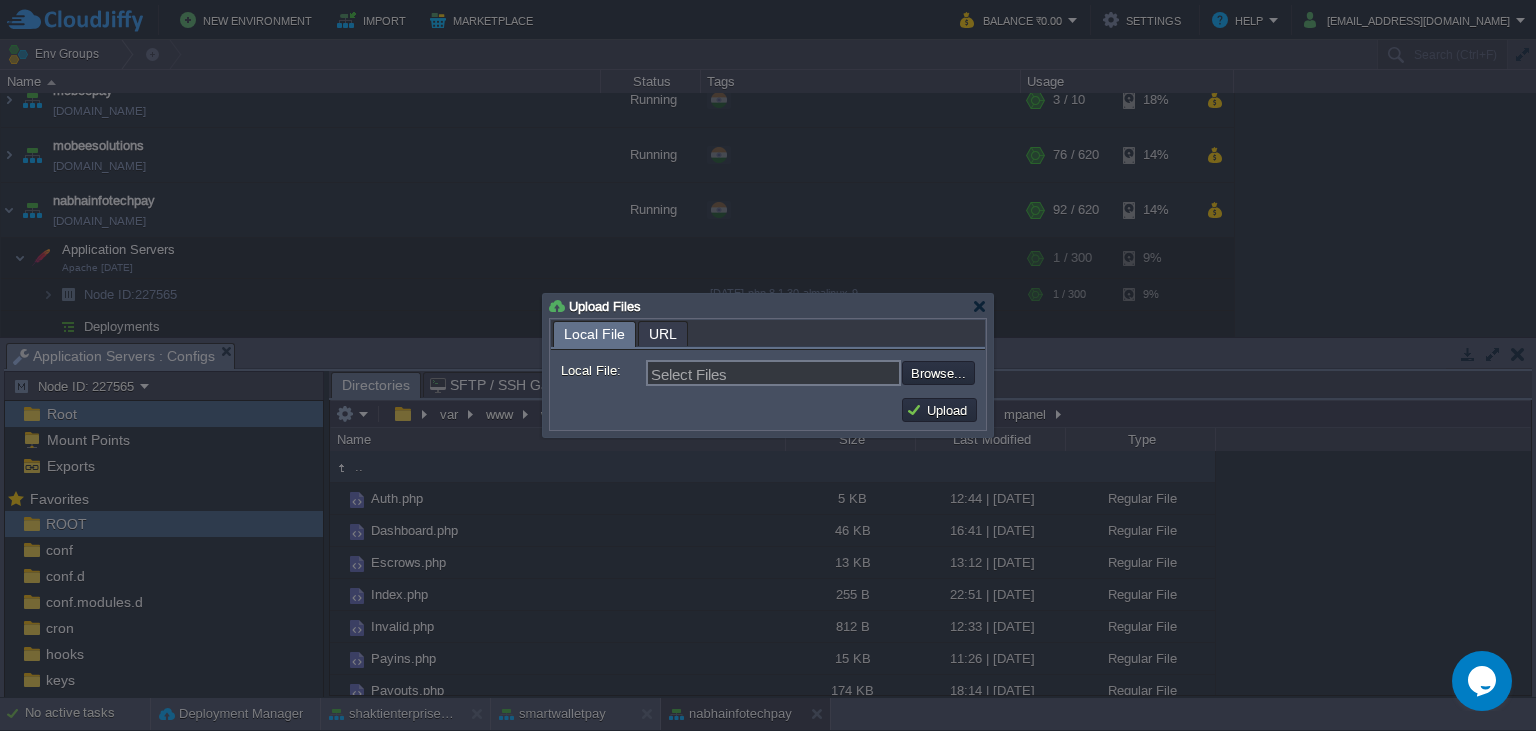 click at bounding box center (848, 373) 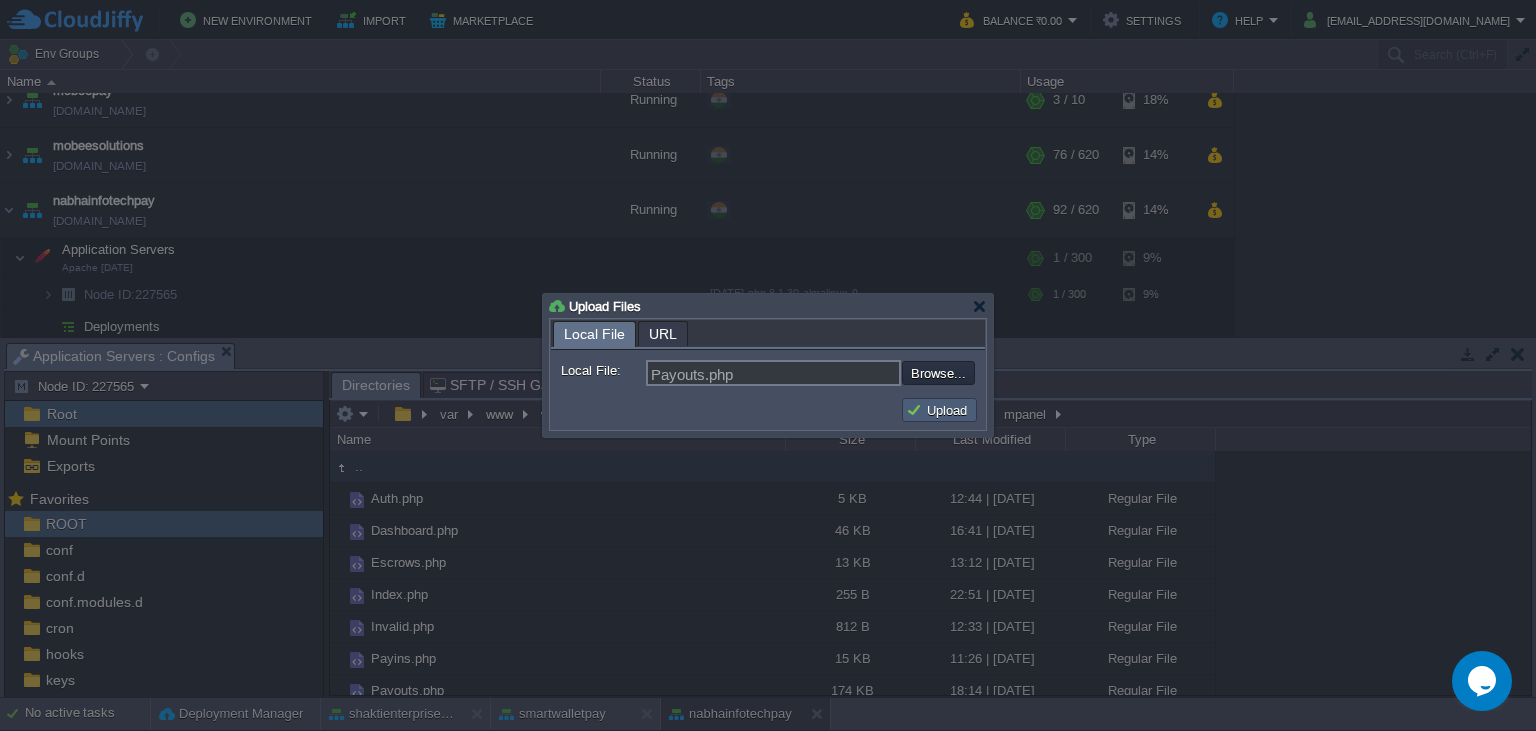 click on "Upload" at bounding box center [939, 410] 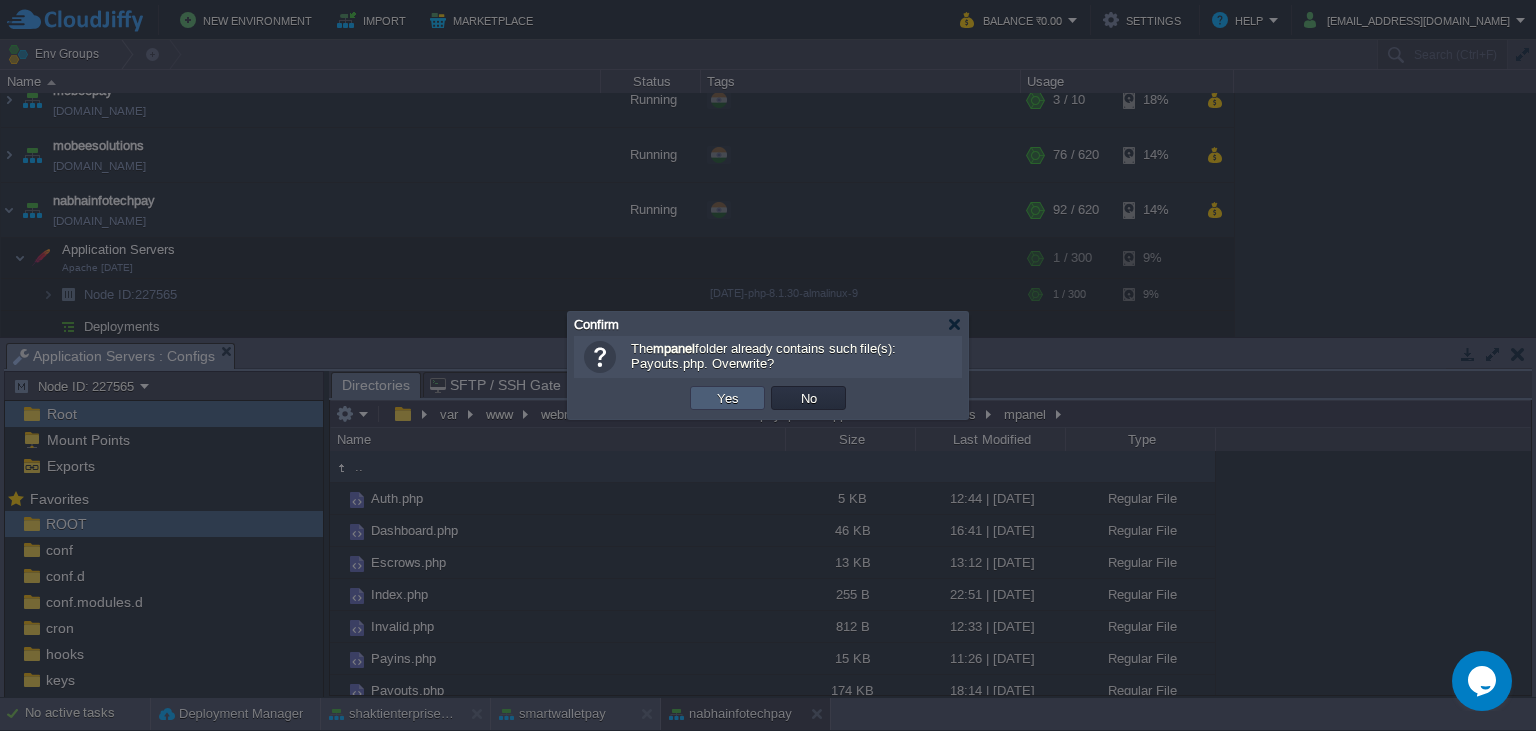 click on "Yes" at bounding box center [728, 398] 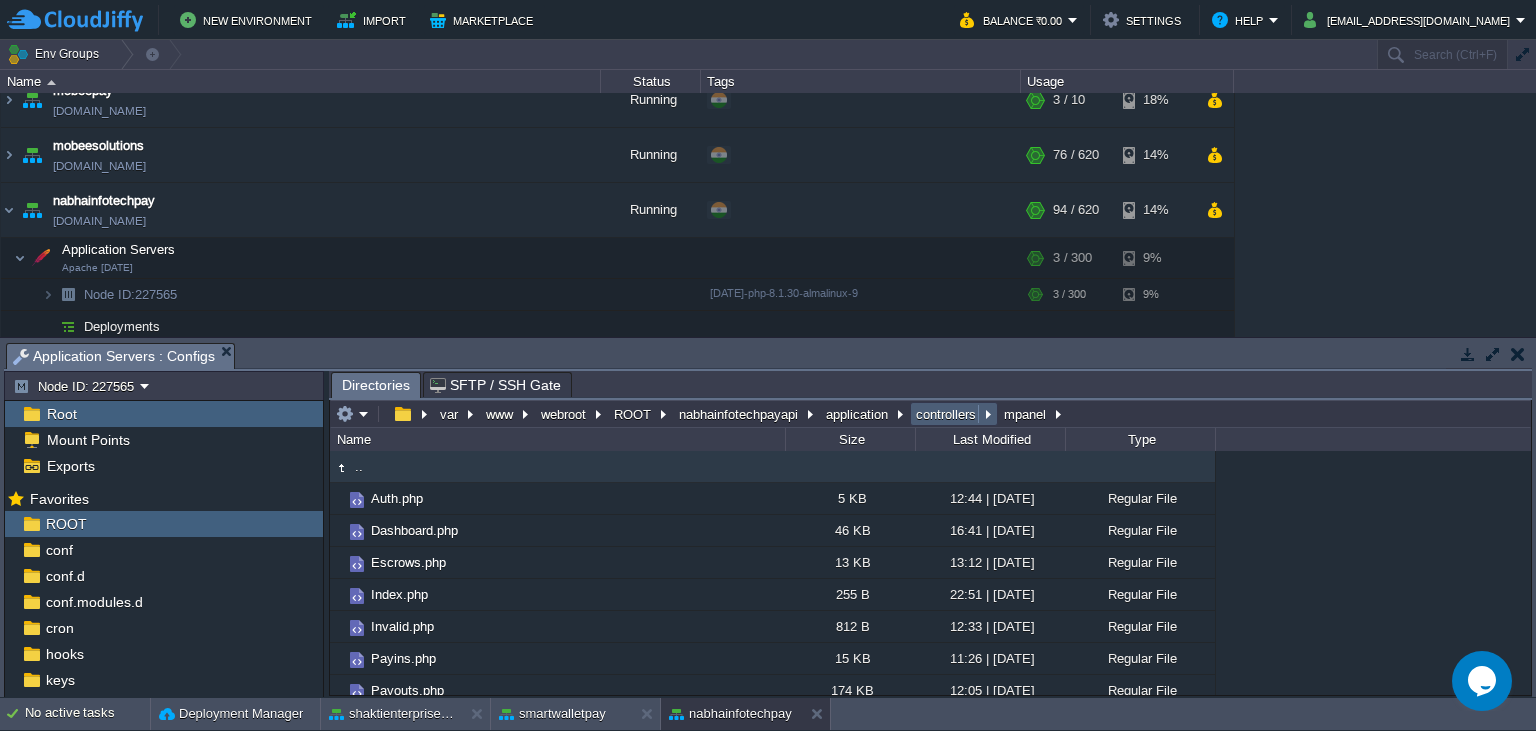 click on "controllers" at bounding box center [947, 414] 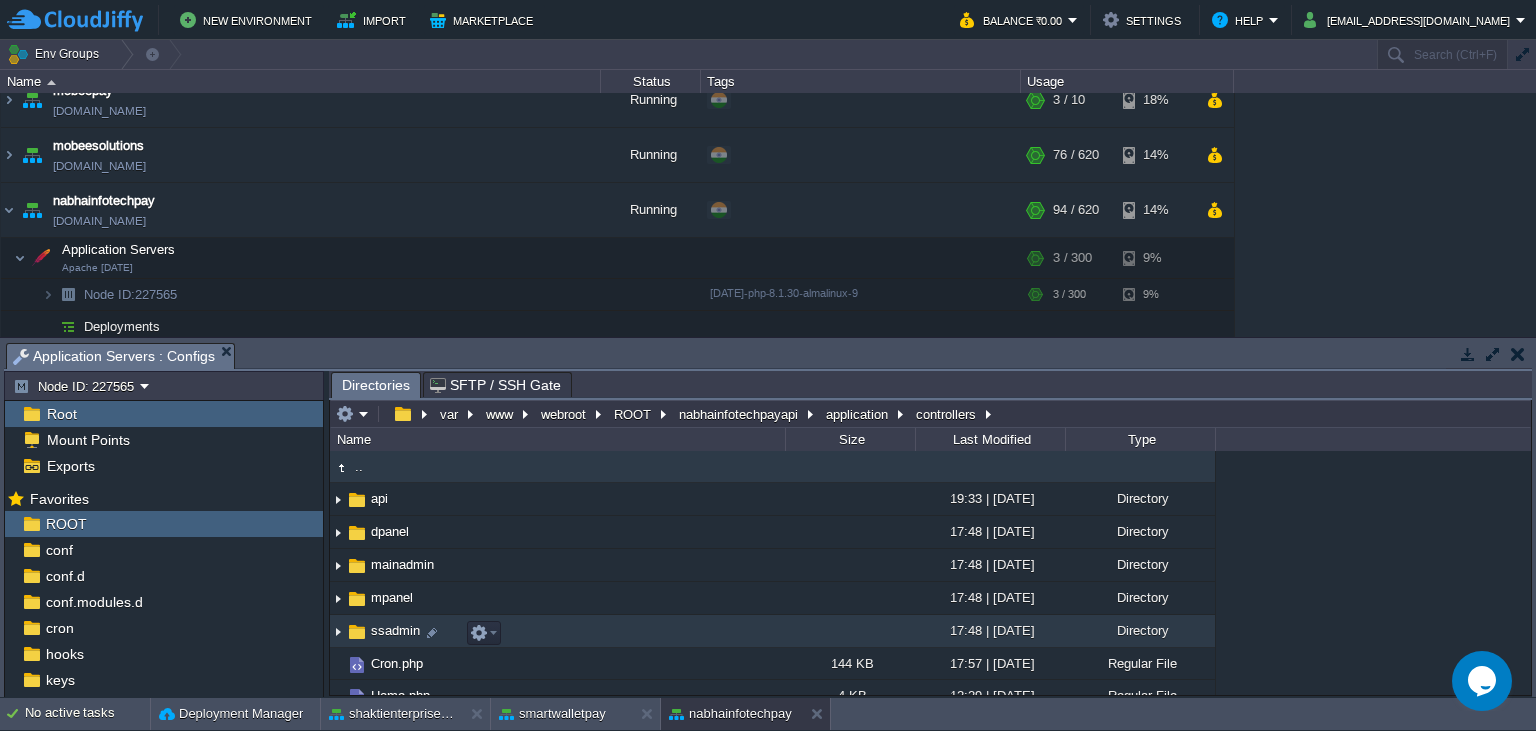 click on "ssadmin" at bounding box center [395, 630] 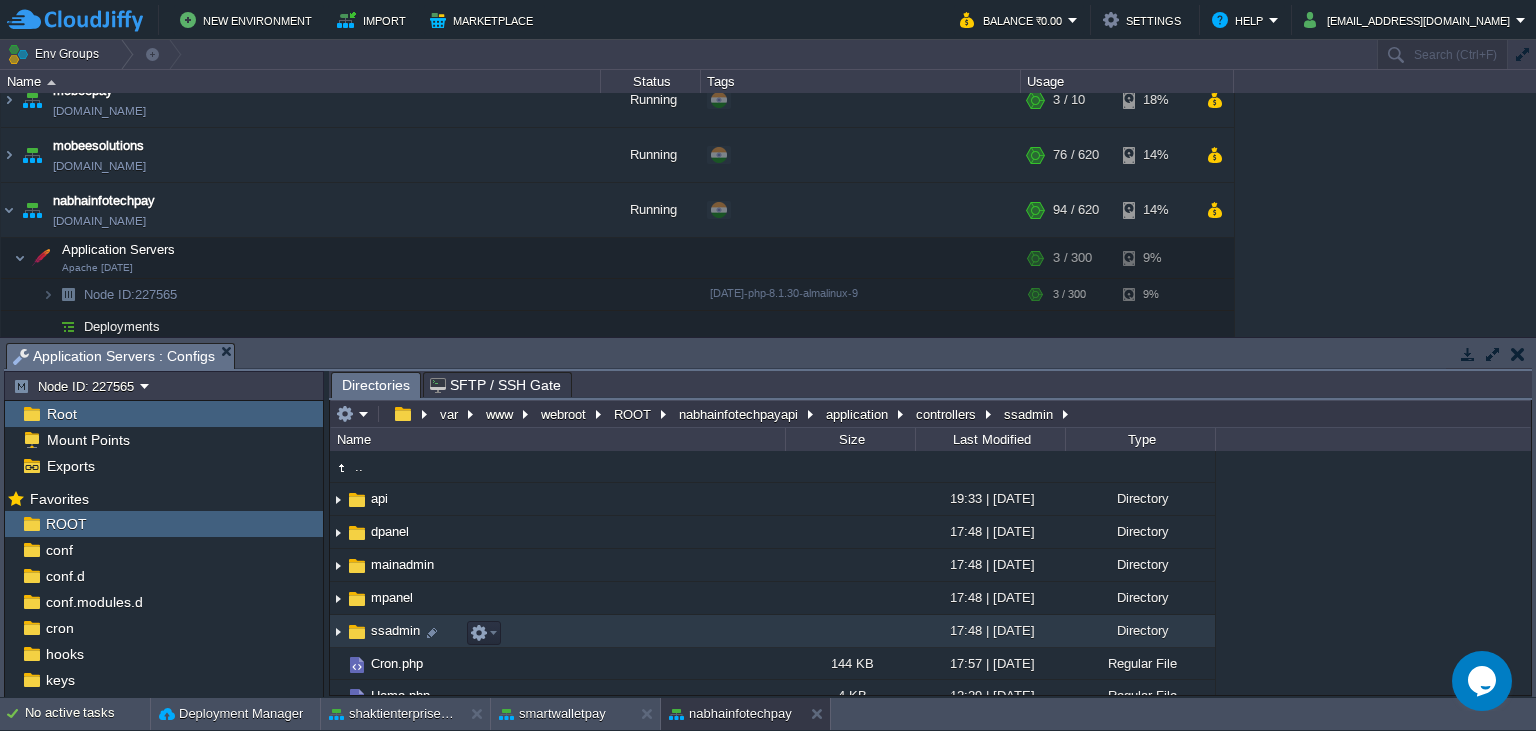 click on "ssadmin" at bounding box center [395, 630] 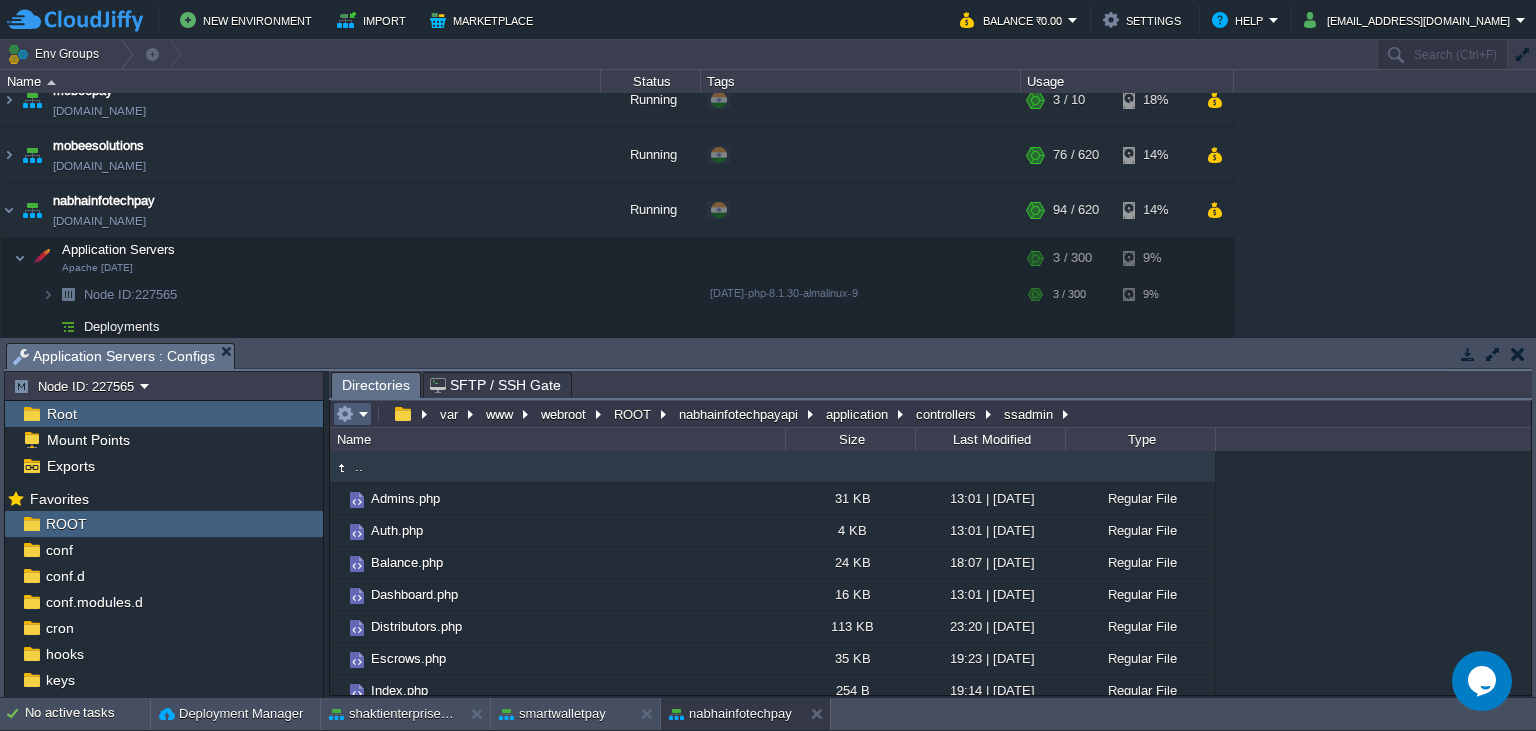 click at bounding box center [352, 414] 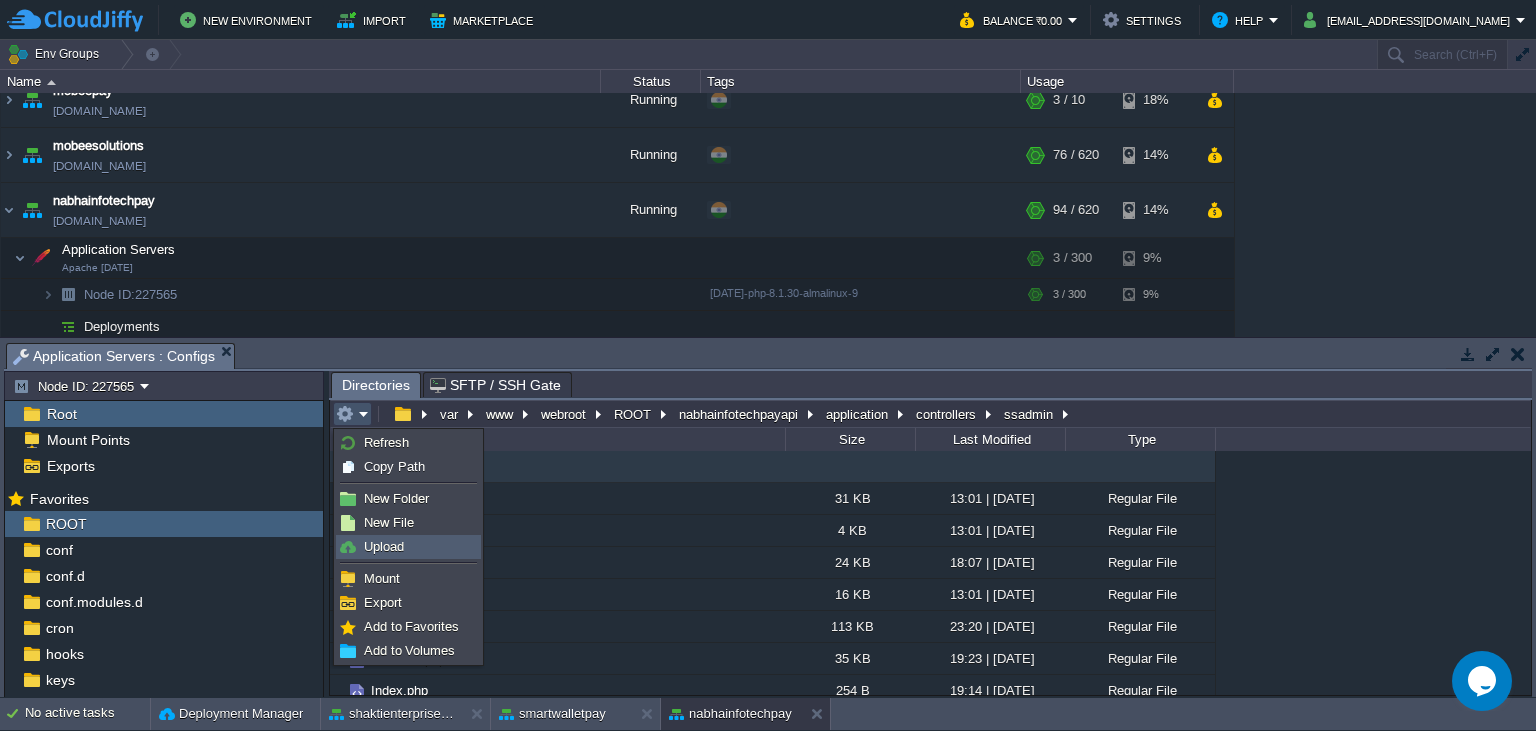 click on "Upload" at bounding box center [384, 546] 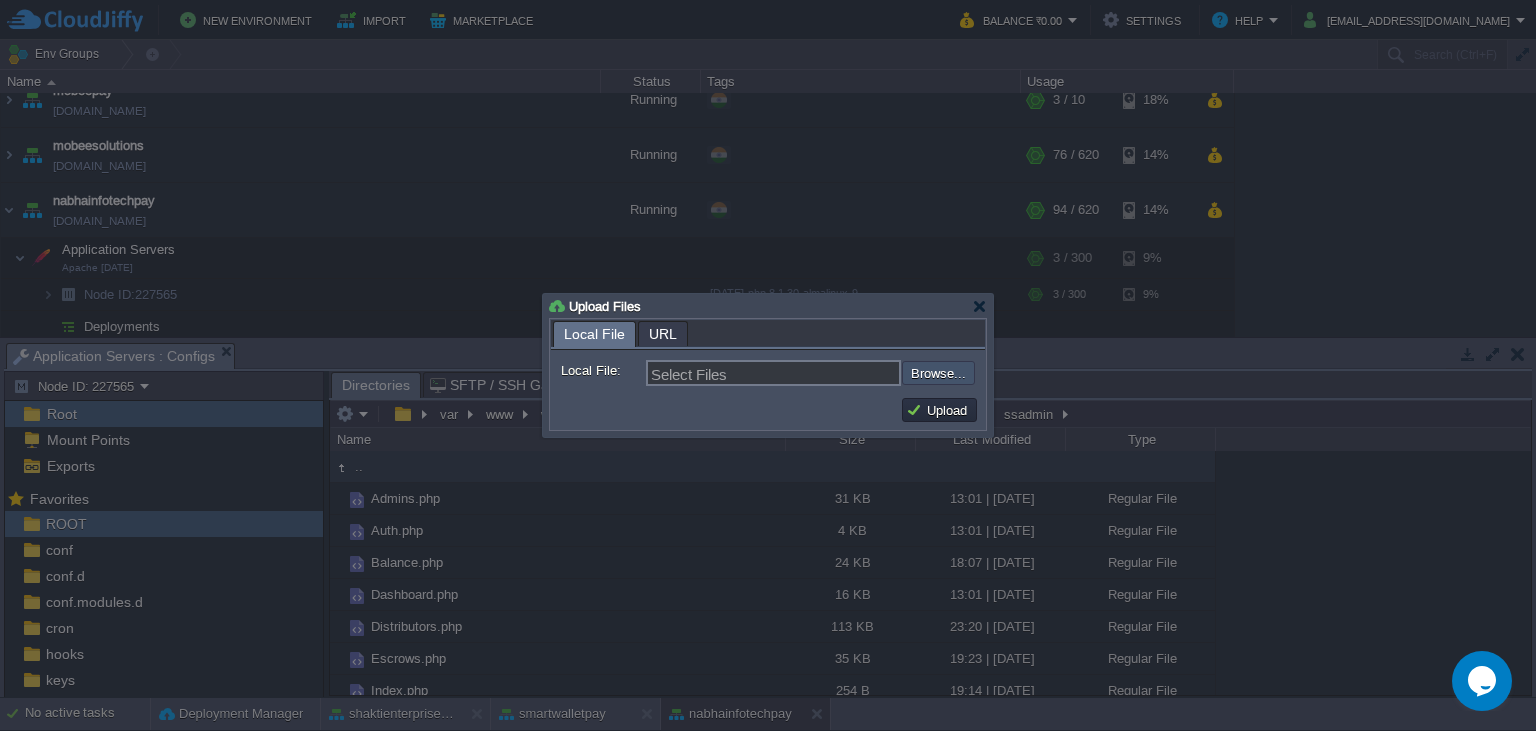 click at bounding box center (848, 373) 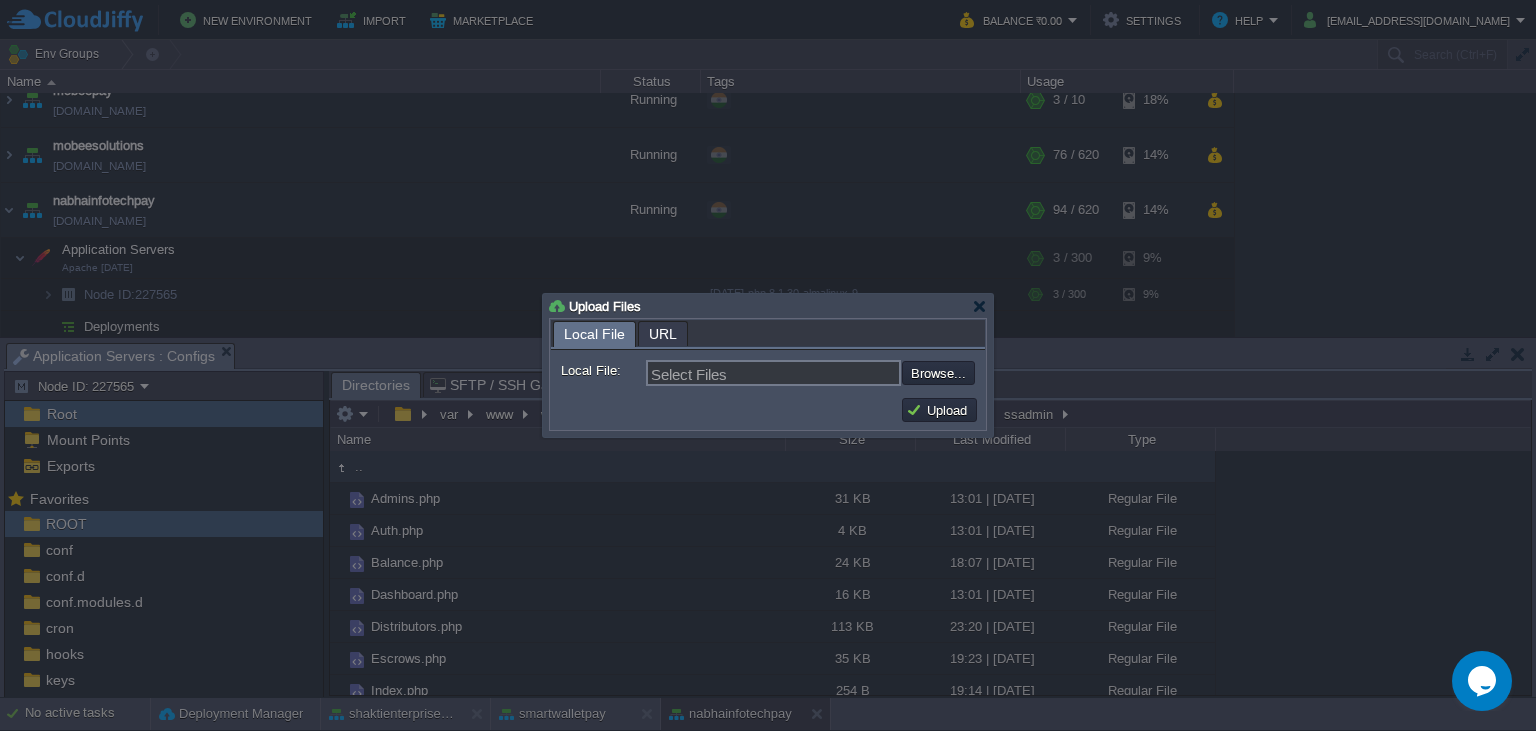 type on "C:\fakepath\Payouts.php" 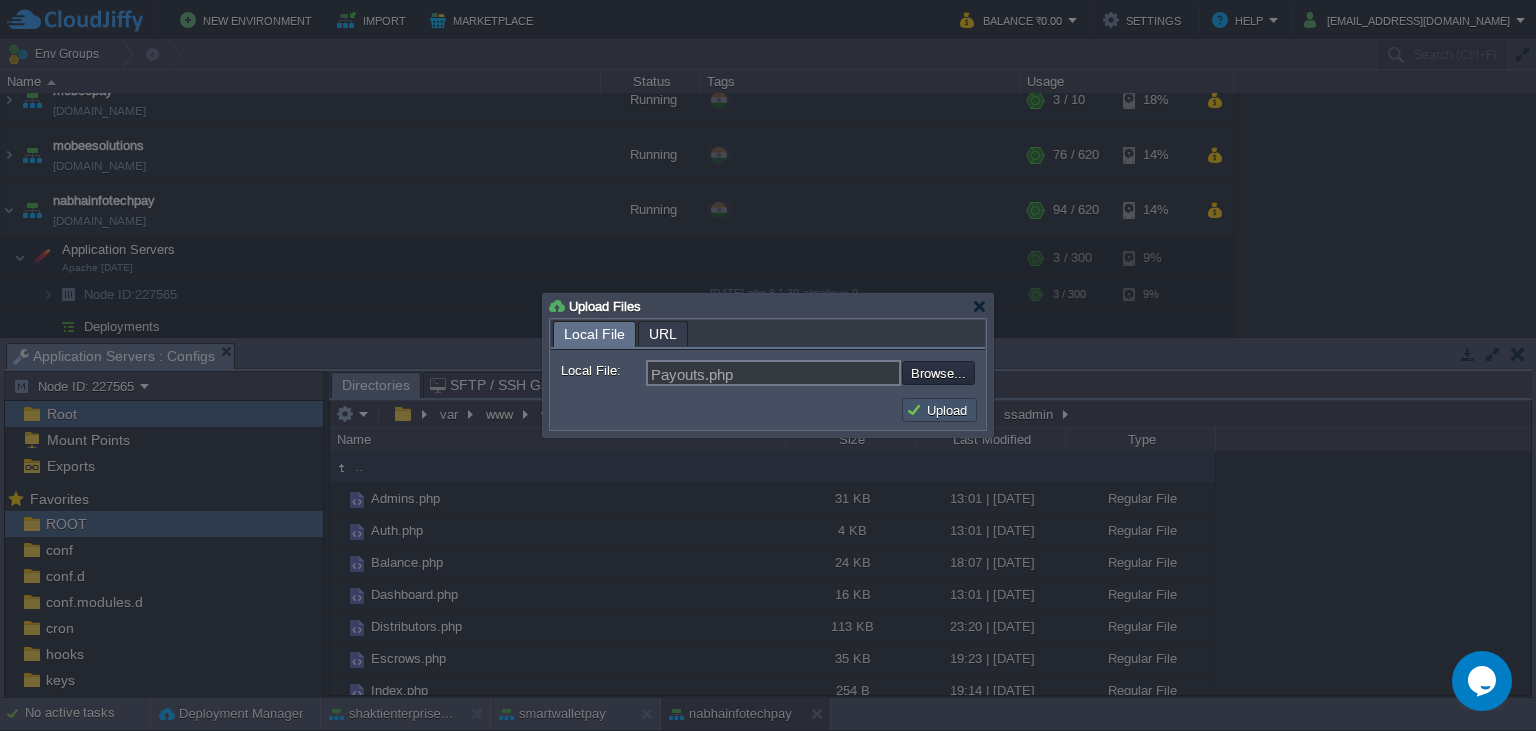 click on "Upload" at bounding box center (939, 410) 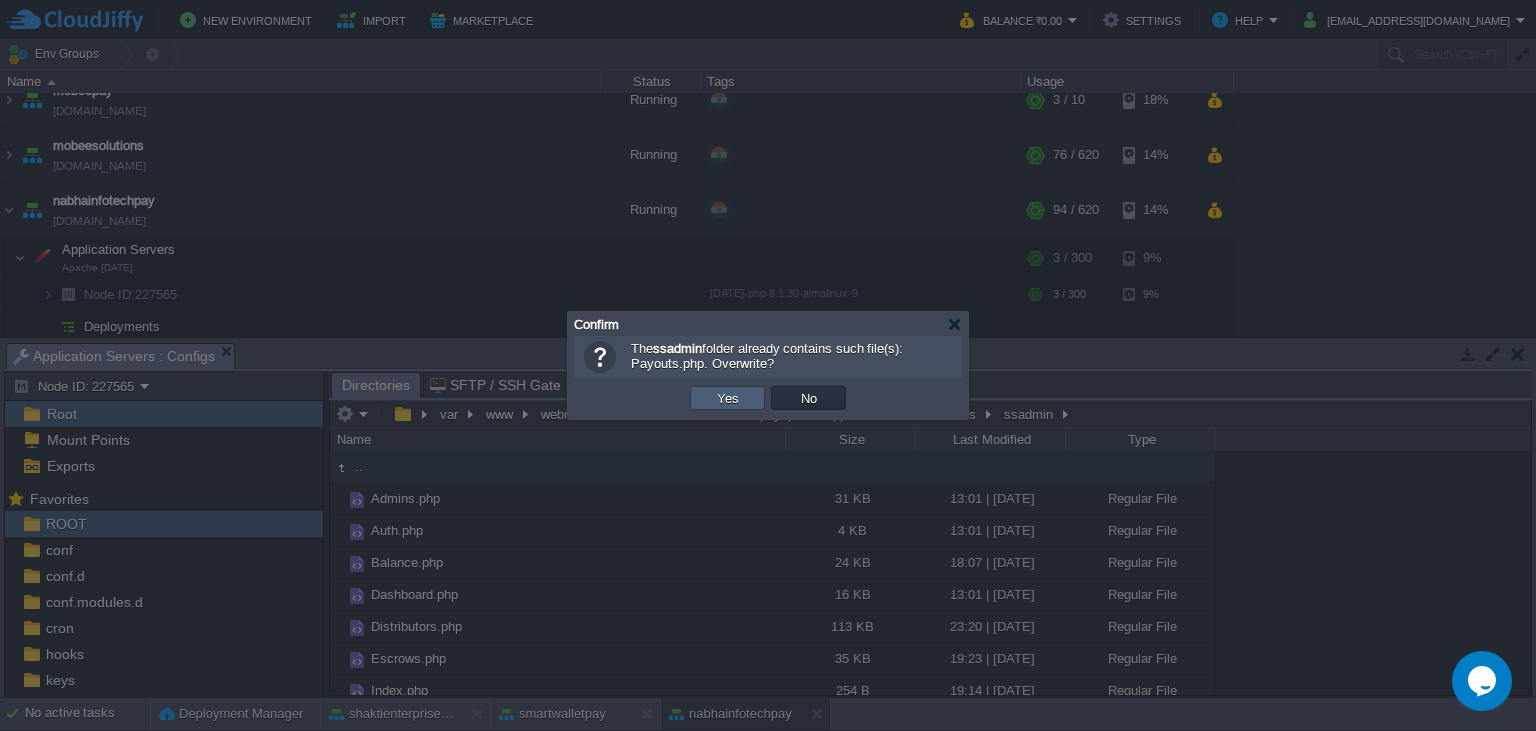 click on "Yes" at bounding box center (727, 398) 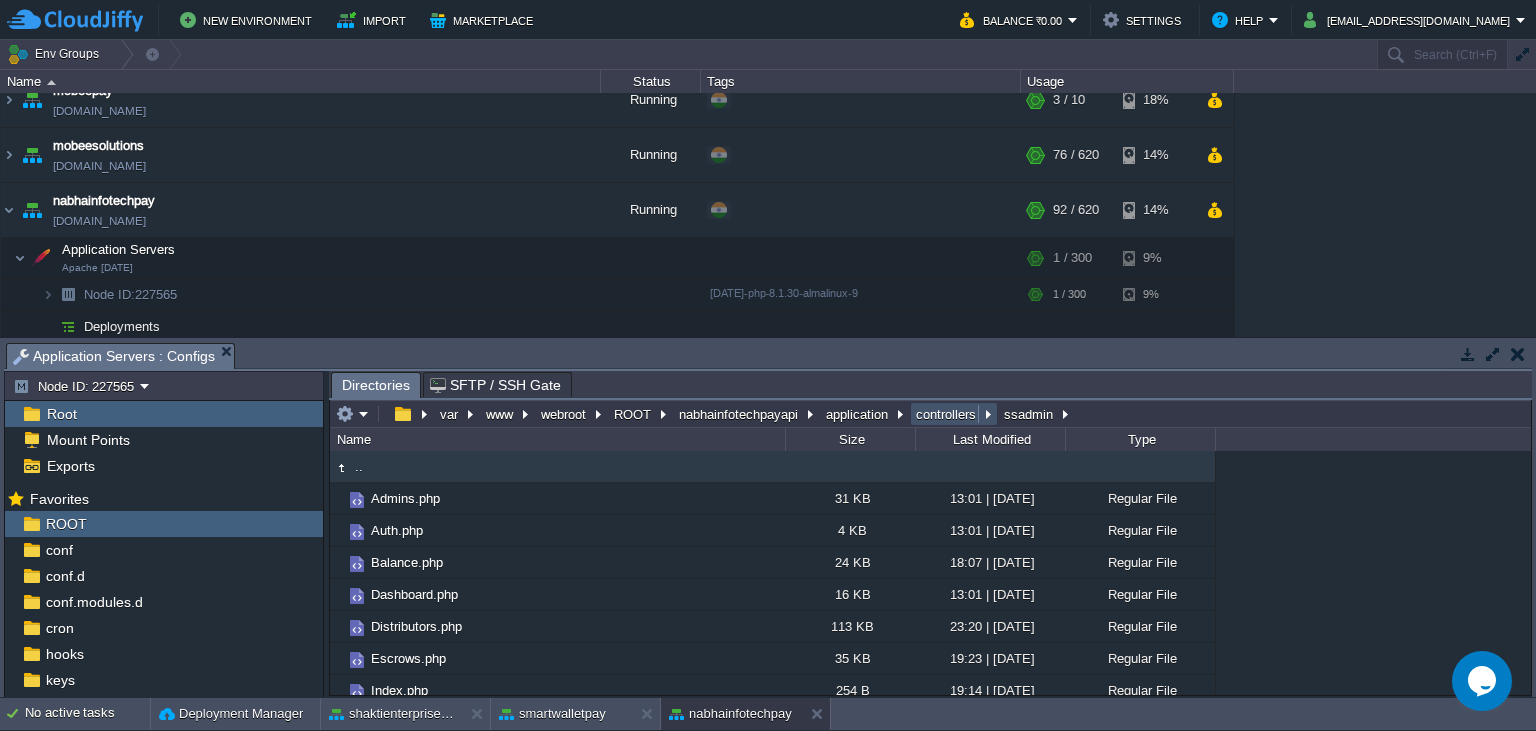 click on "controllers" at bounding box center (947, 414) 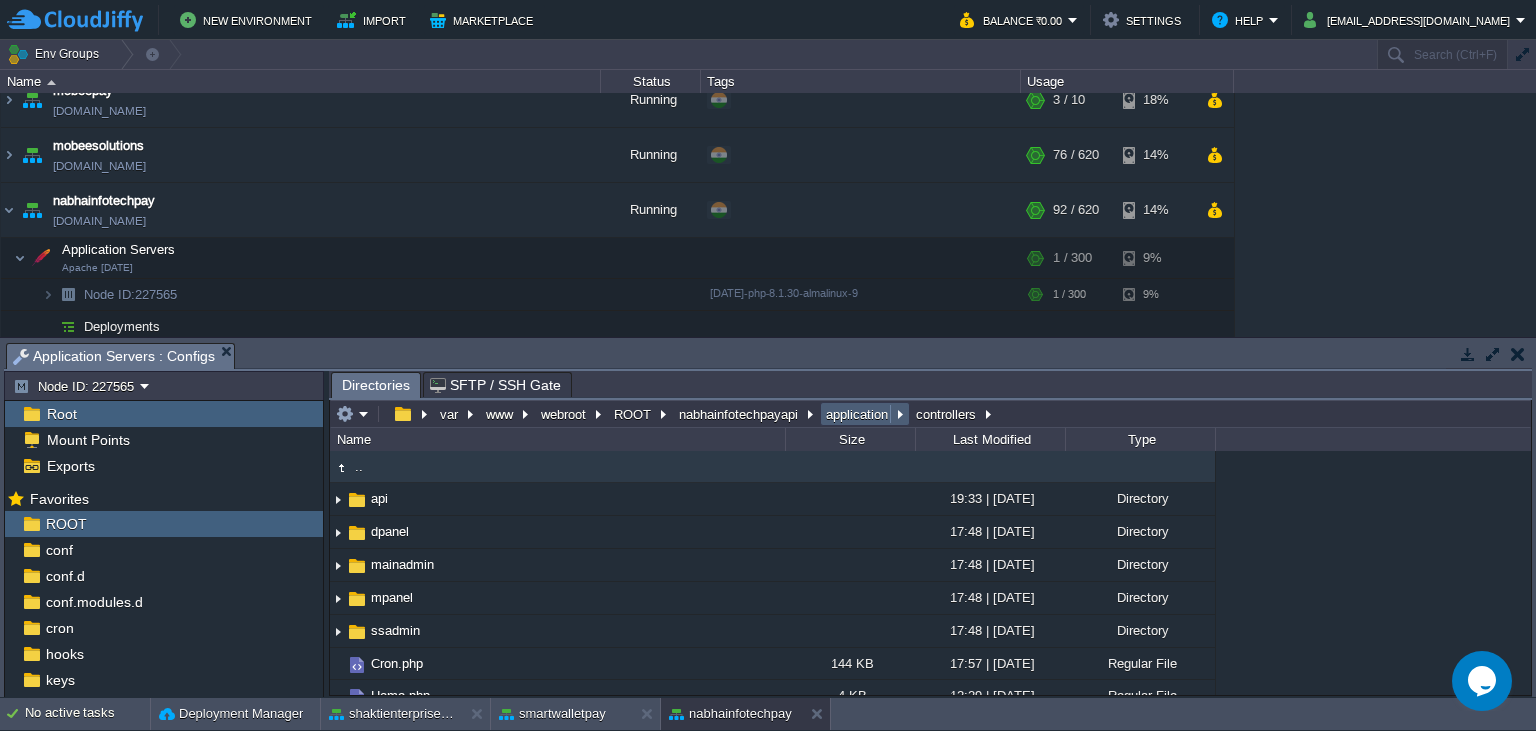 click on "application" at bounding box center (858, 414) 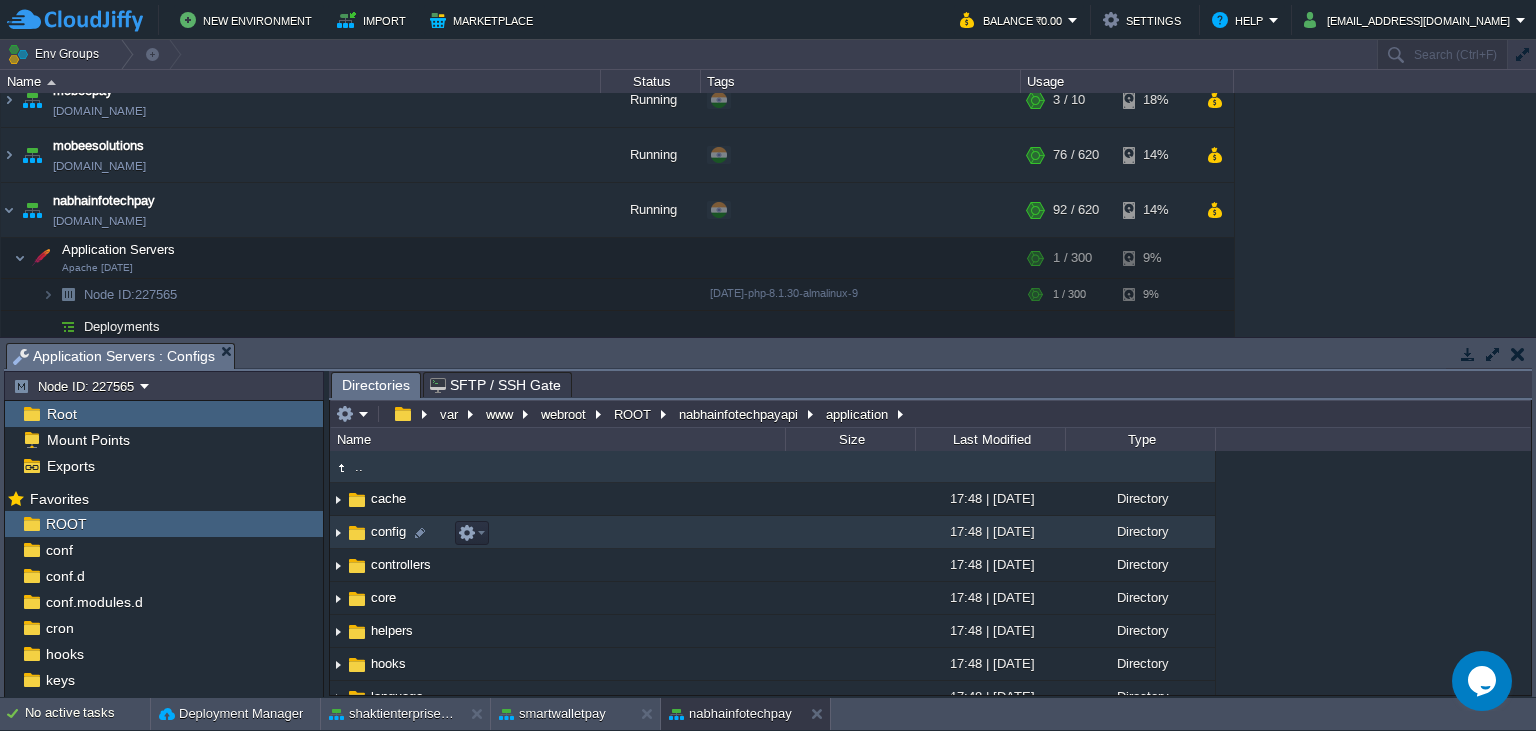 click on "config" at bounding box center (388, 531) 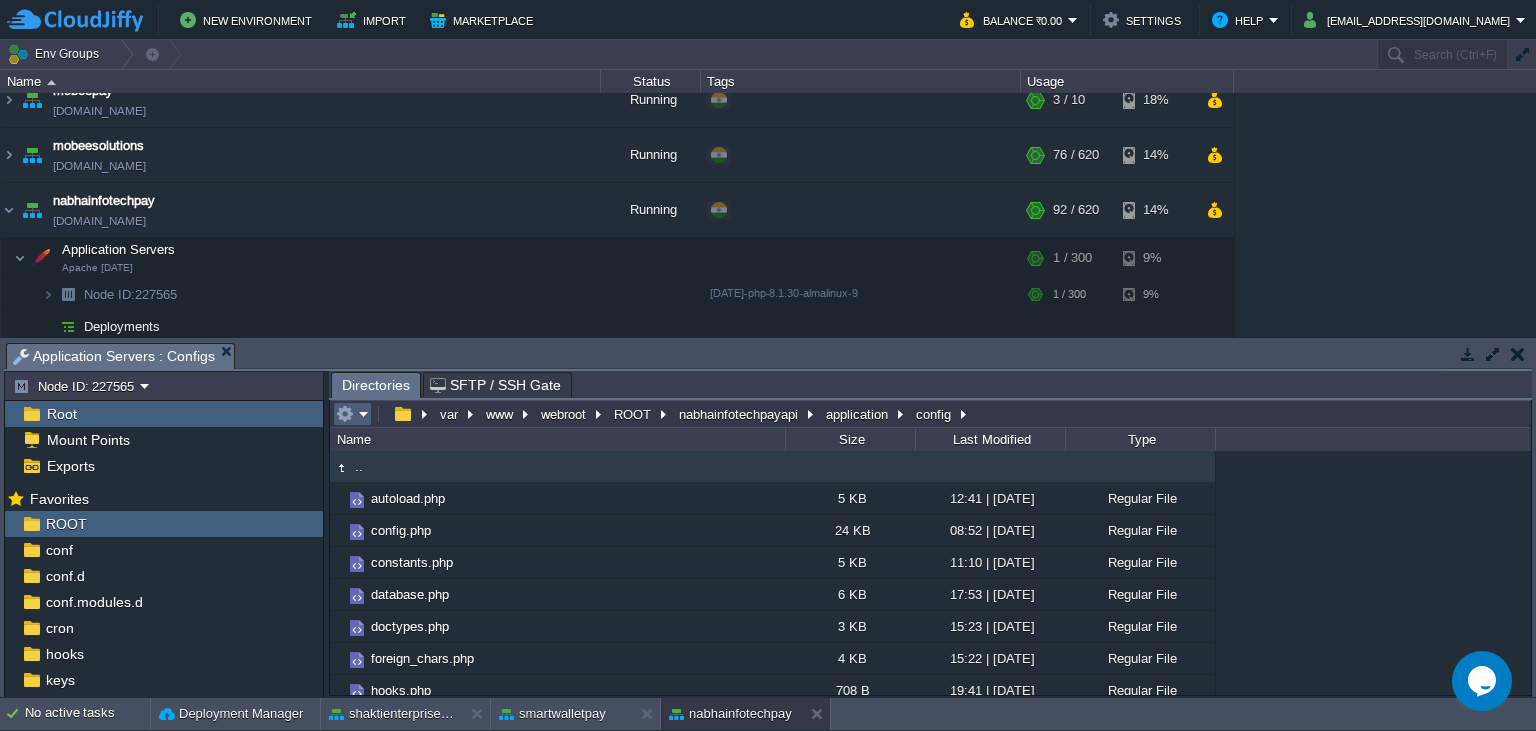 click at bounding box center [352, 414] 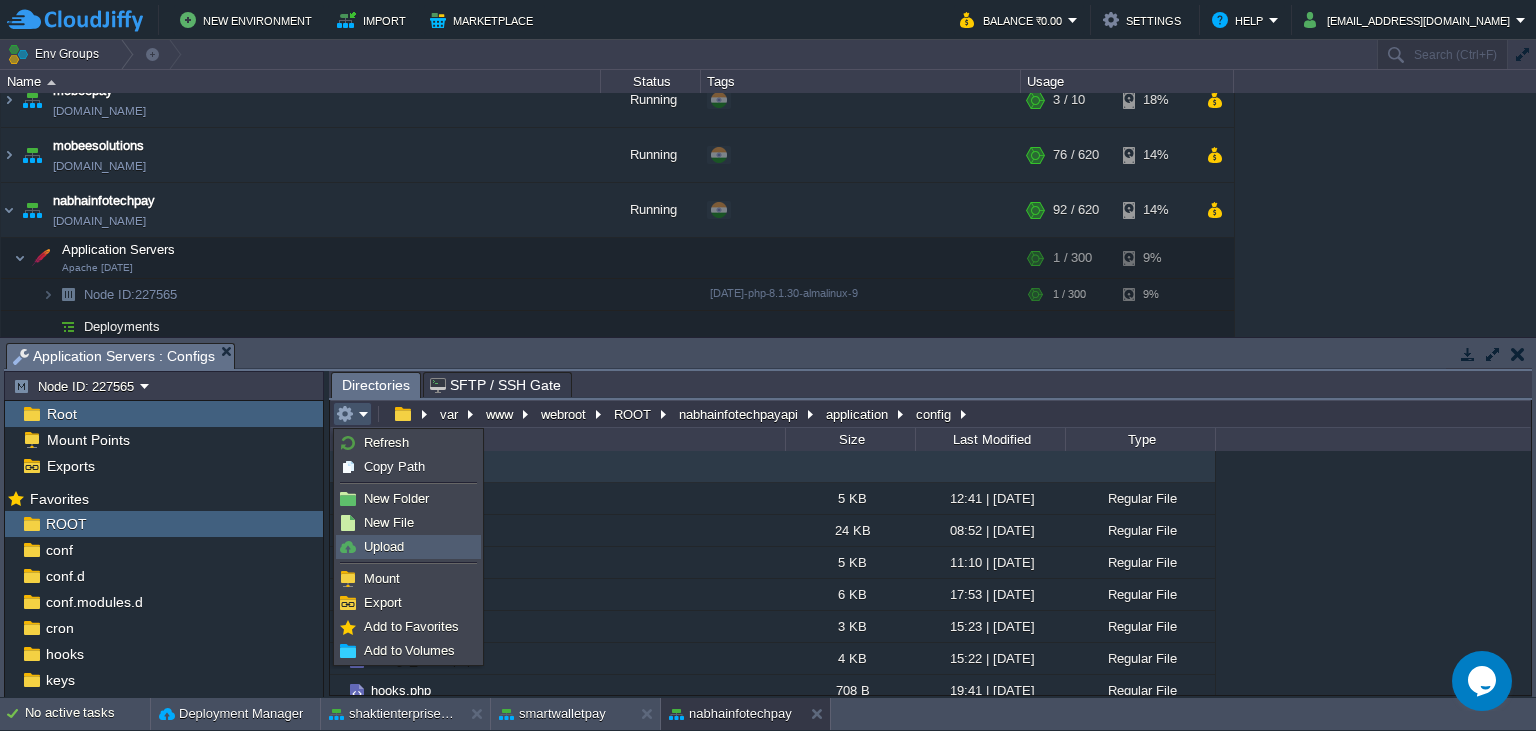 click on "Upload" at bounding box center [384, 546] 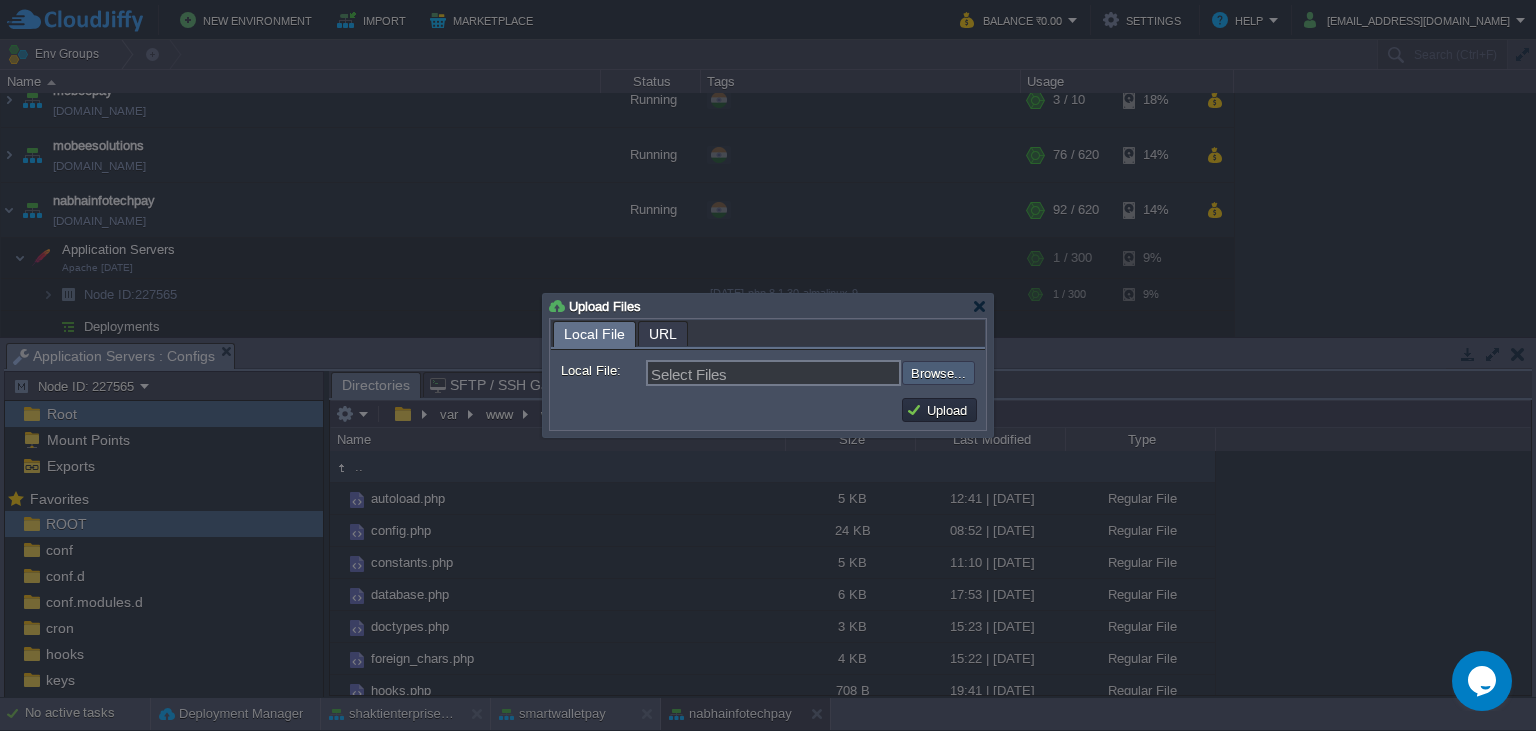 click at bounding box center (848, 373) 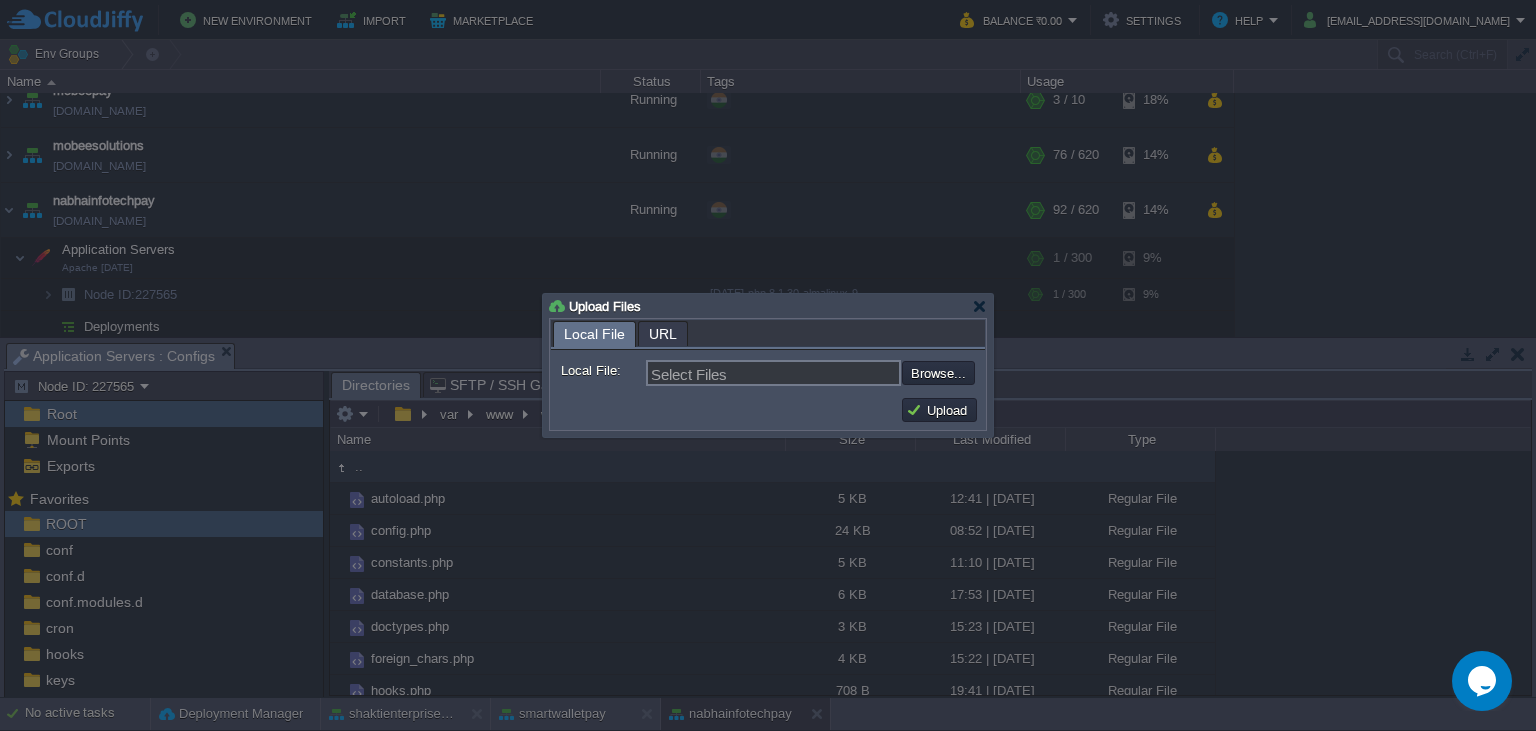 type on "C:\fakepath\config.php" 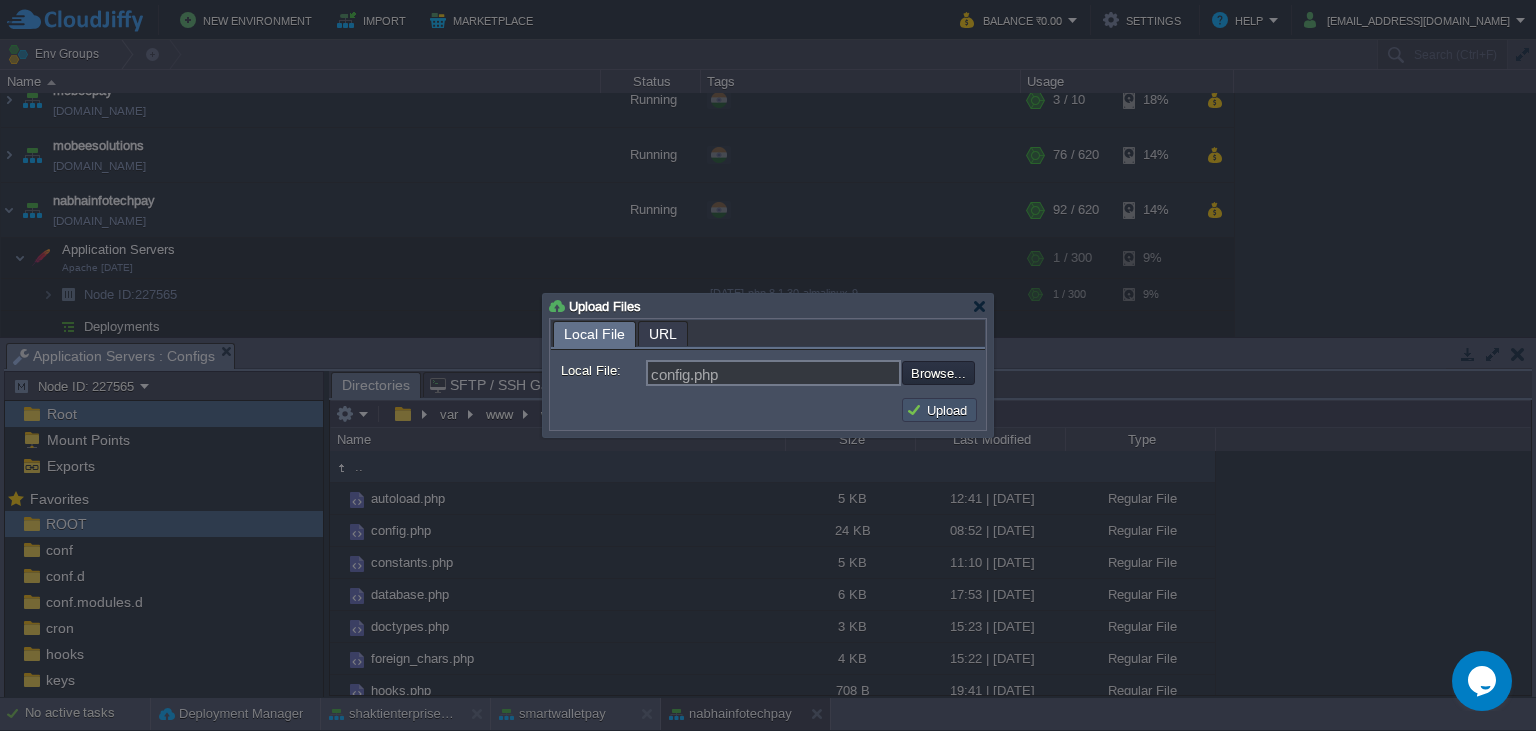 click on "Upload" at bounding box center [939, 410] 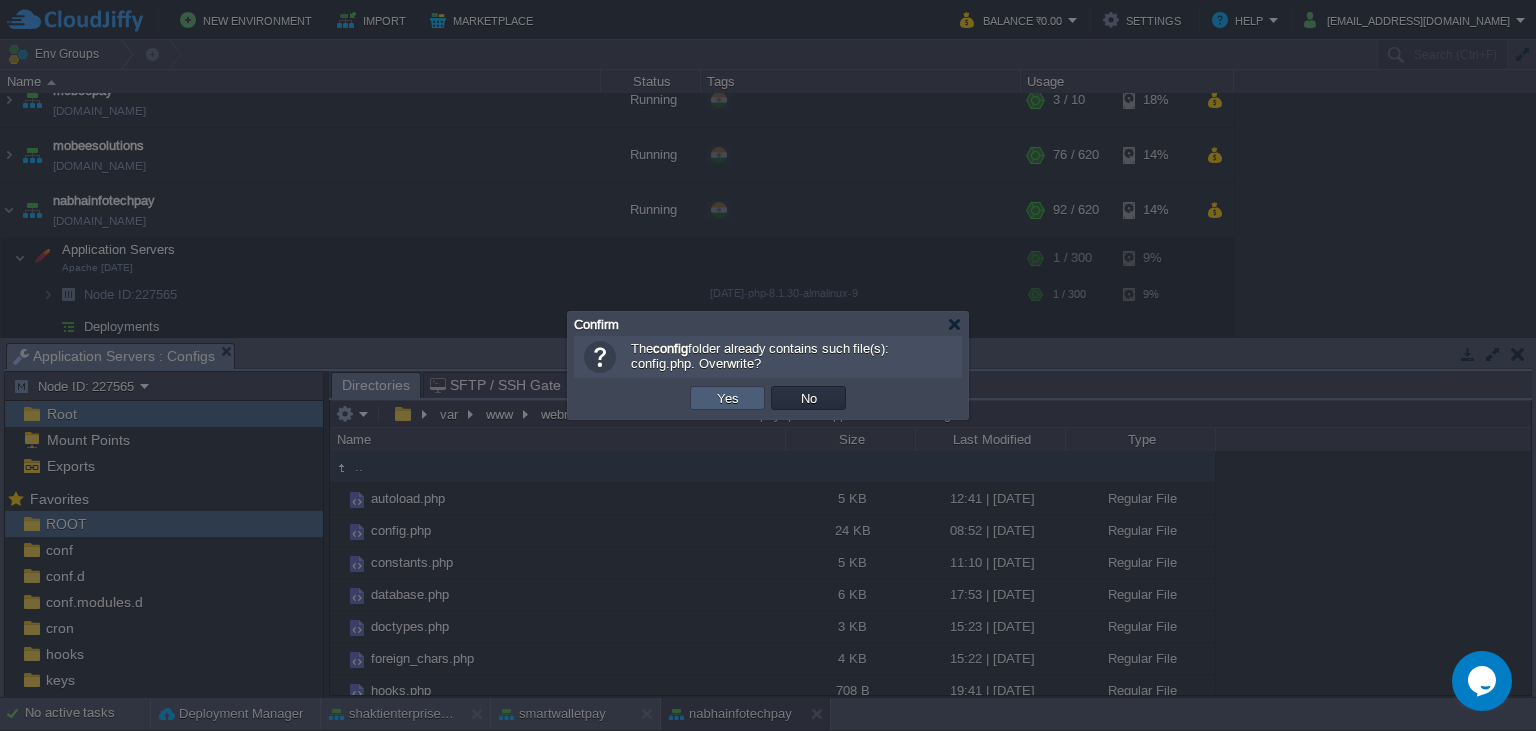 click on "Yes" at bounding box center [728, 398] 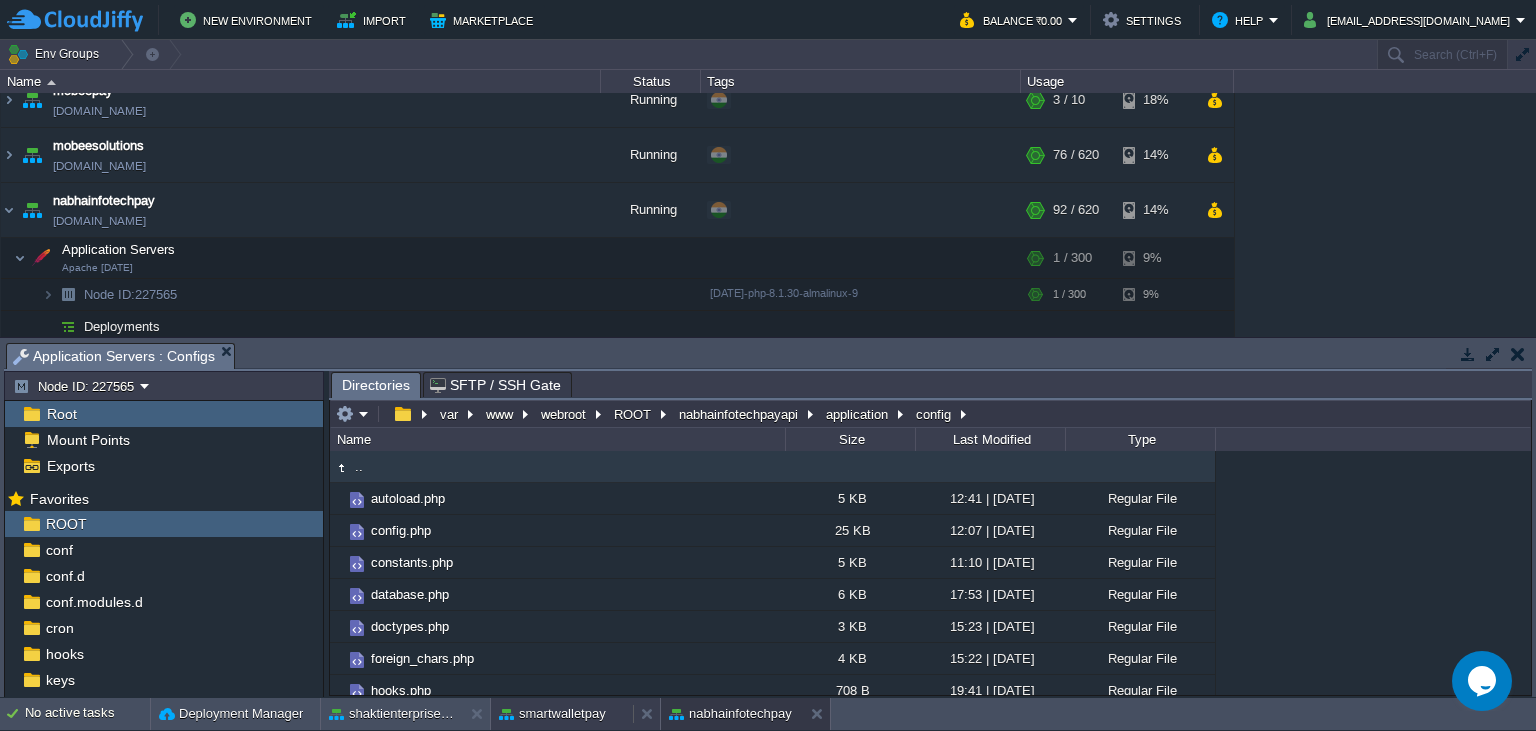 click on "smartwalletpay" at bounding box center [552, 714] 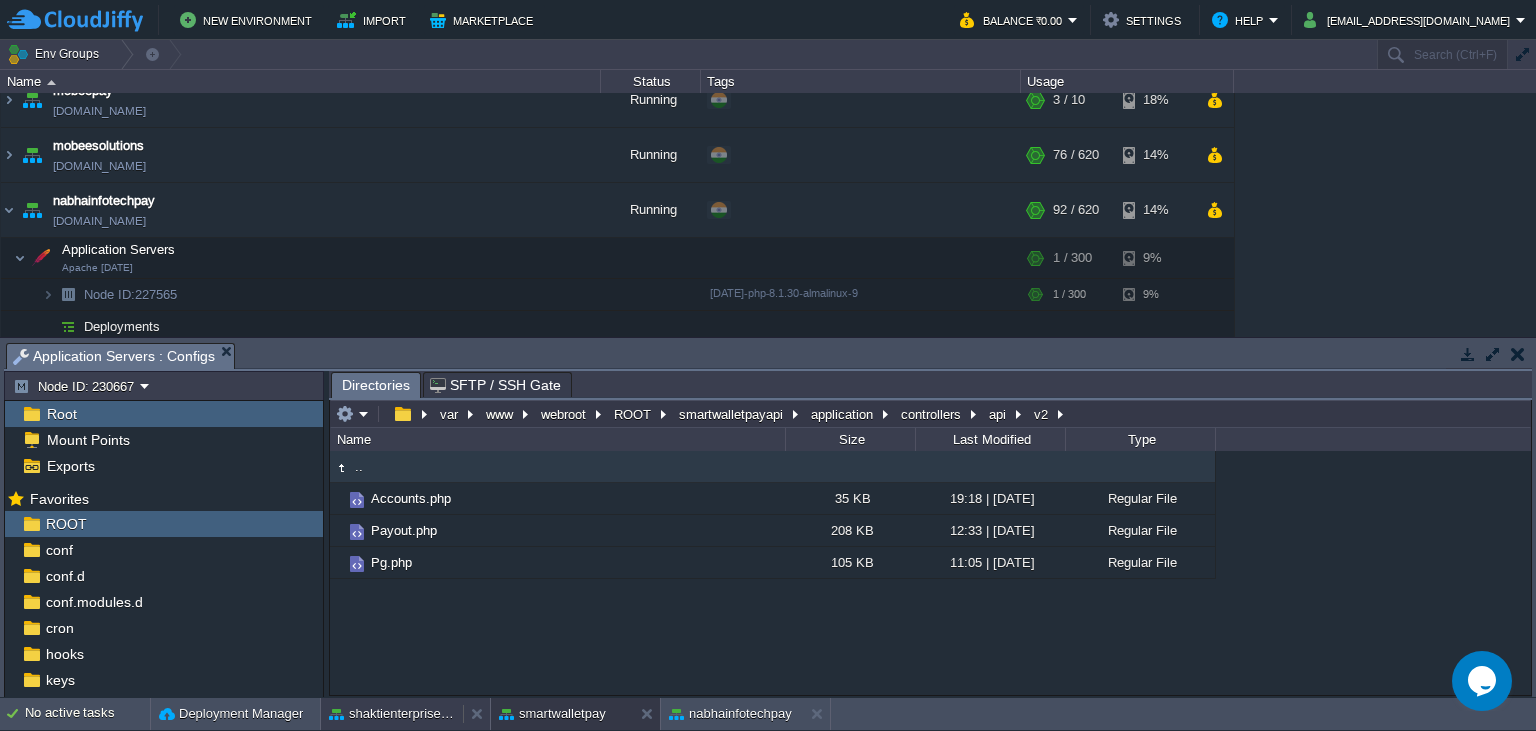 click on "New Environment Import Marketplace Bonus ₹0.00 Upgrade Account Balance ₹0.00 Settings Help [EMAIL_ADDRESS][DOMAIN_NAME]         Env Groups                     Search (Ctrl+F)         auto-gen Name Status Tags Usage jpenterprisepay [DOMAIN_NAME] Running                                 + Add to Env Group                                                                                                                                                            RAM                 20%                                         CPU                 1%                             123 / 620                    13%       kiahinfotech [DOMAIN_NAME] Running                                 + Add to Env Group                                                                                                                                                            RAM                 7%                                         CPU                 1%" at bounding box center [768, 365] 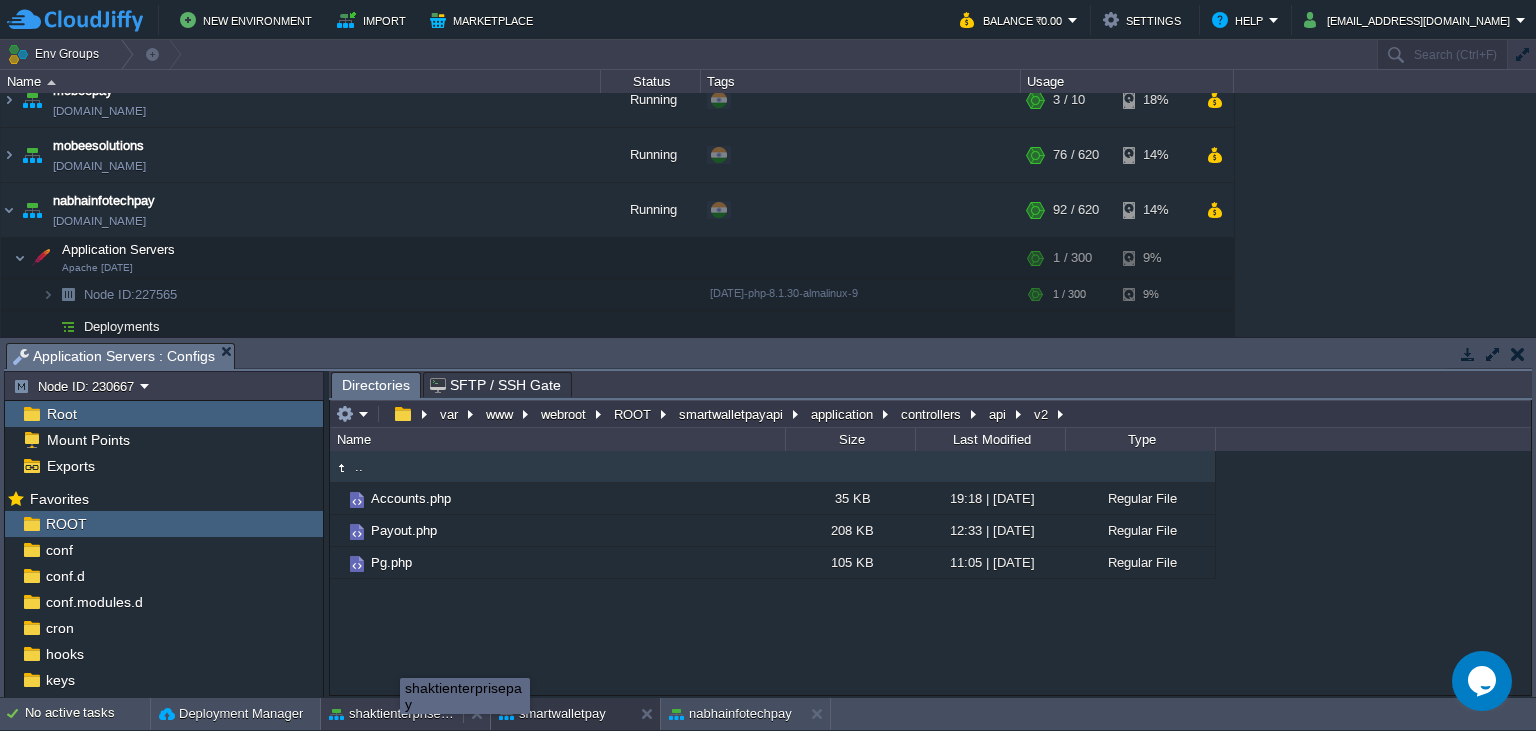 click on "shaktienterprisepay" at bounding box center [392, 714] 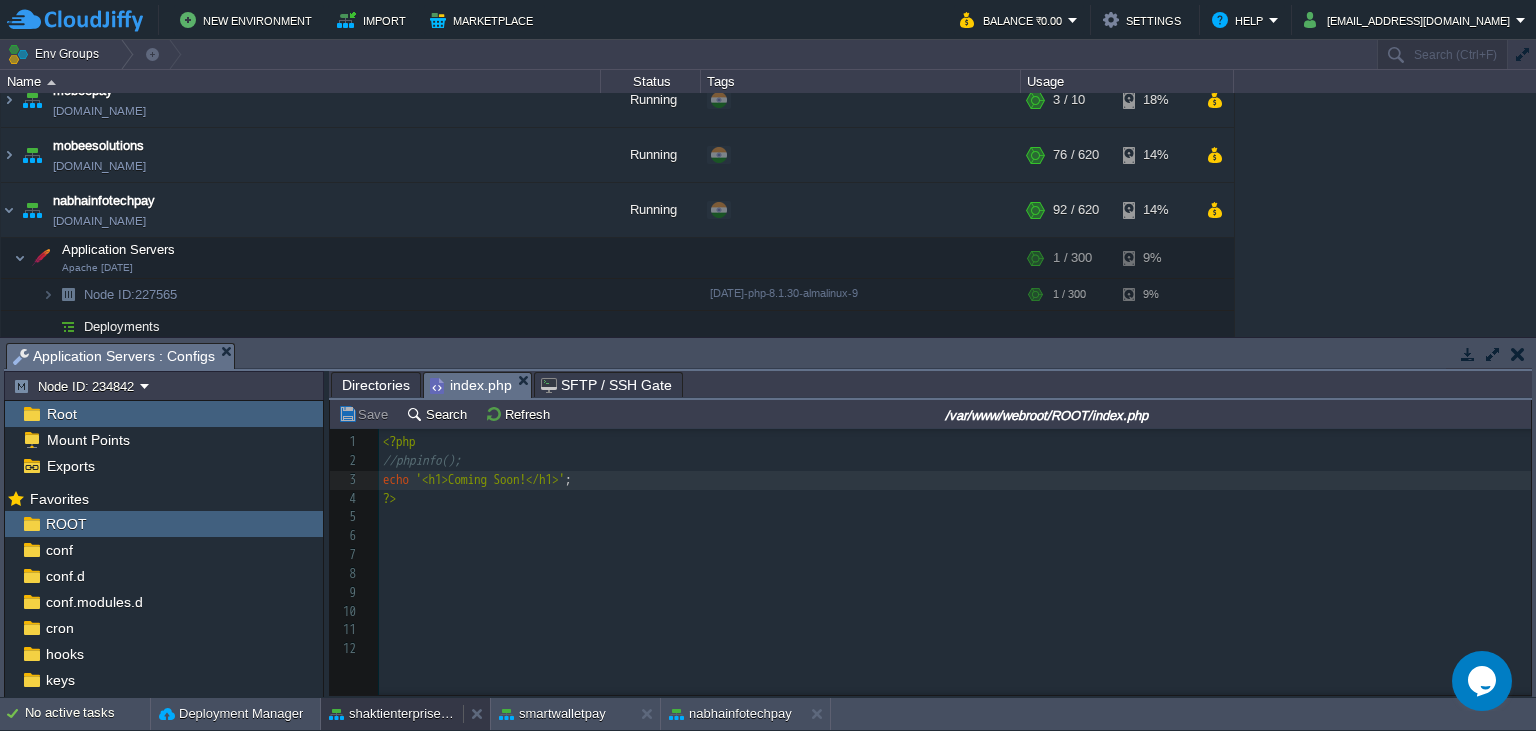 scroll, scrollTop: 7, scrollLeft: 0, axis: vertical 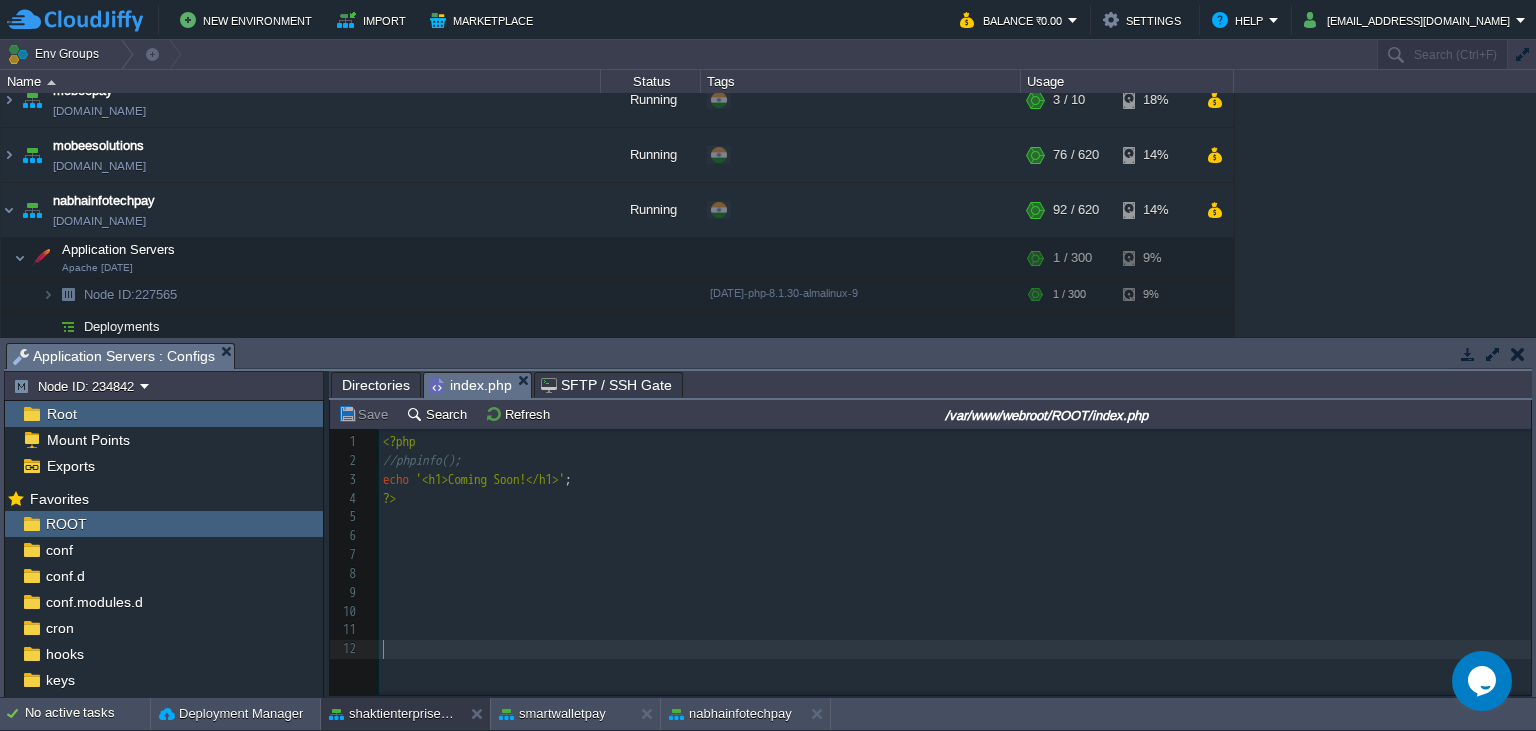 click on "​" at bounding box center [955, 649] 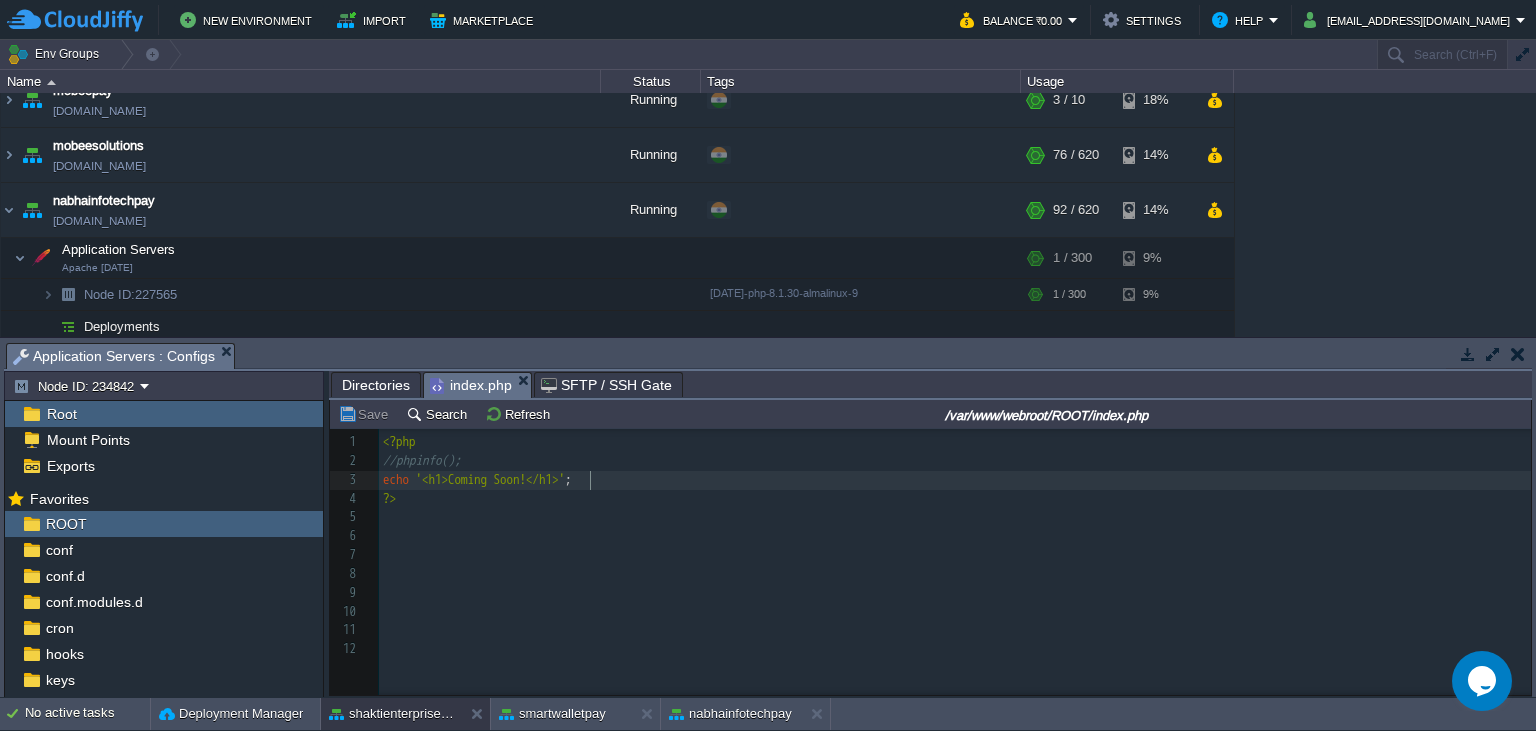 click on "echo   '<h1>Coming Soon!</h1>' ;" at bounding box center [955, 480] 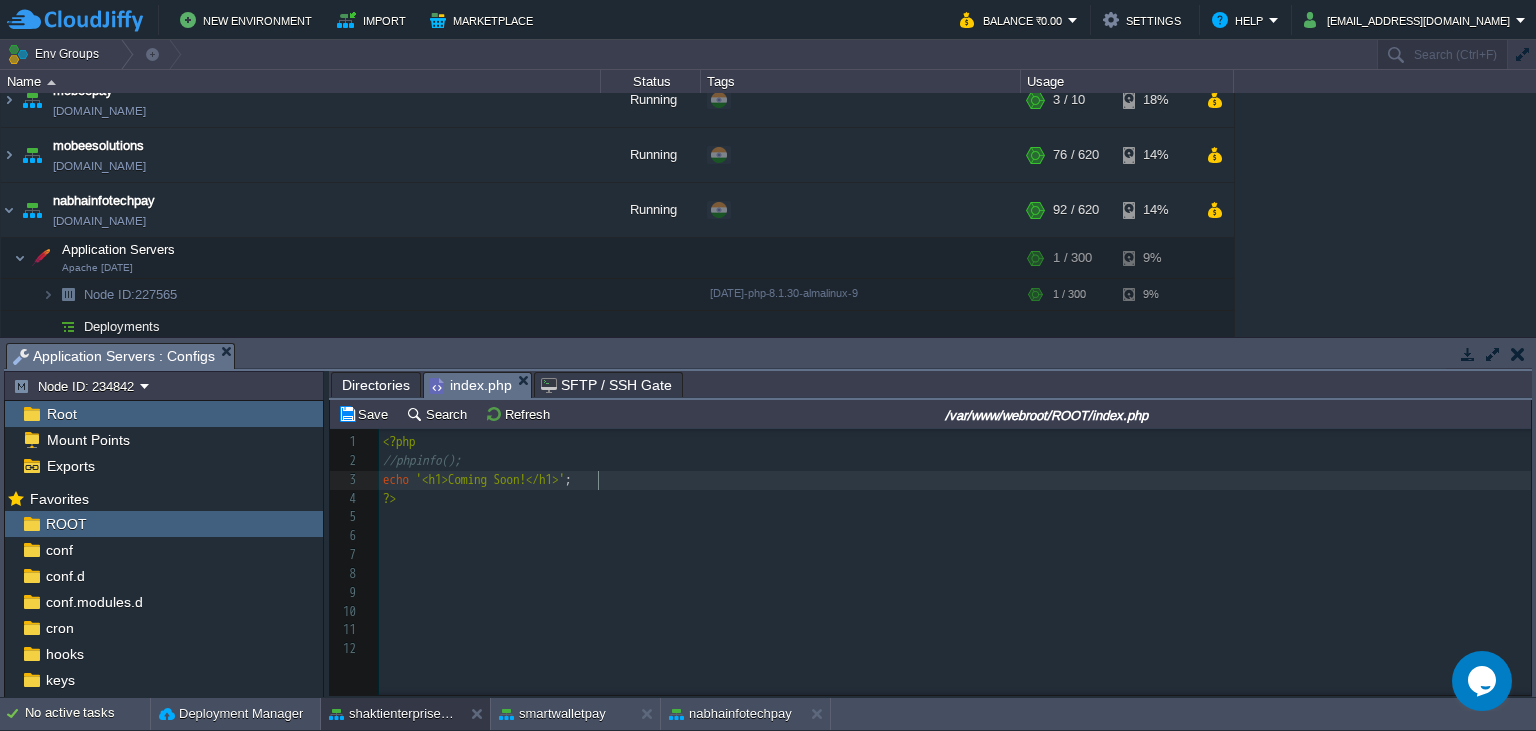 scroll, scrollTop: 0, scrollLeft: 7, axis: horizontal 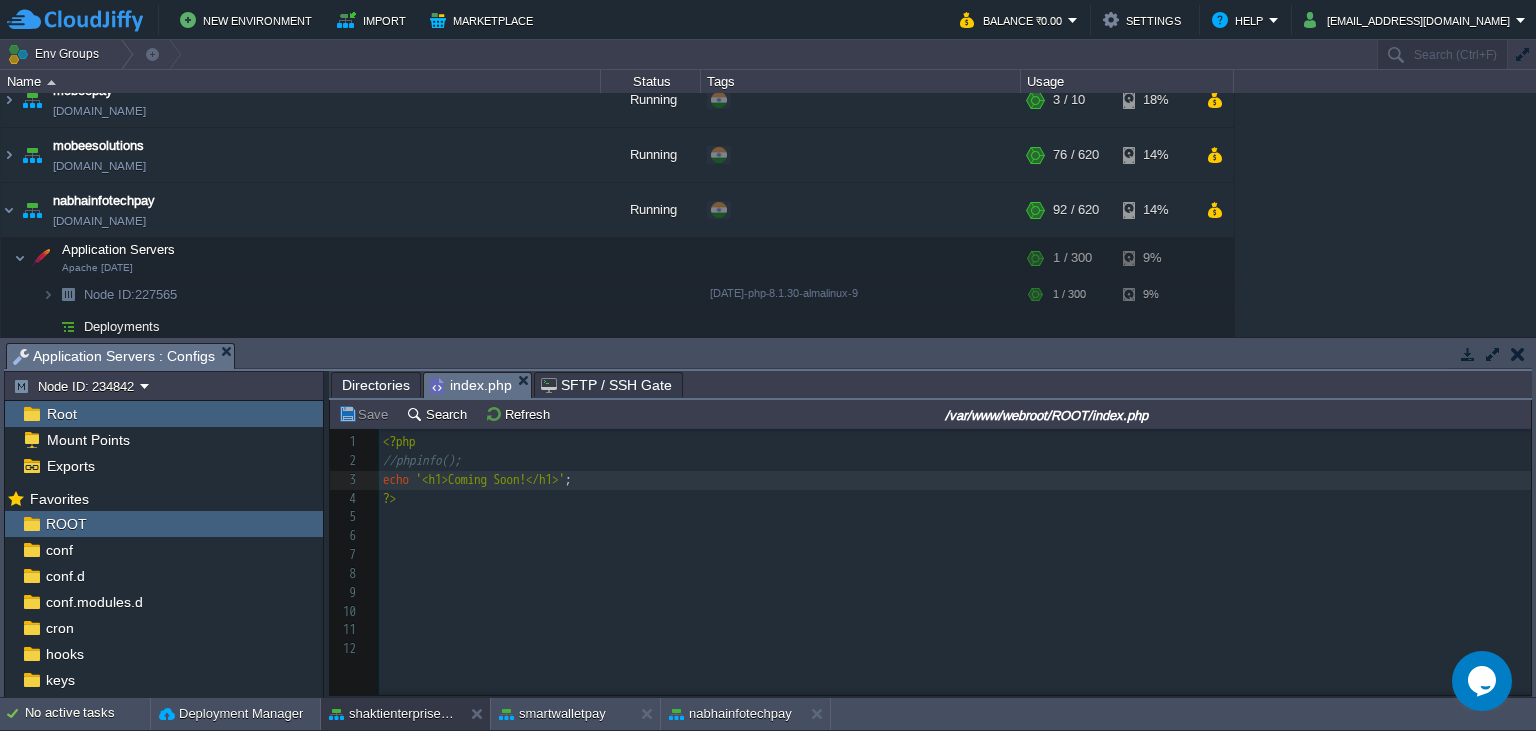 type 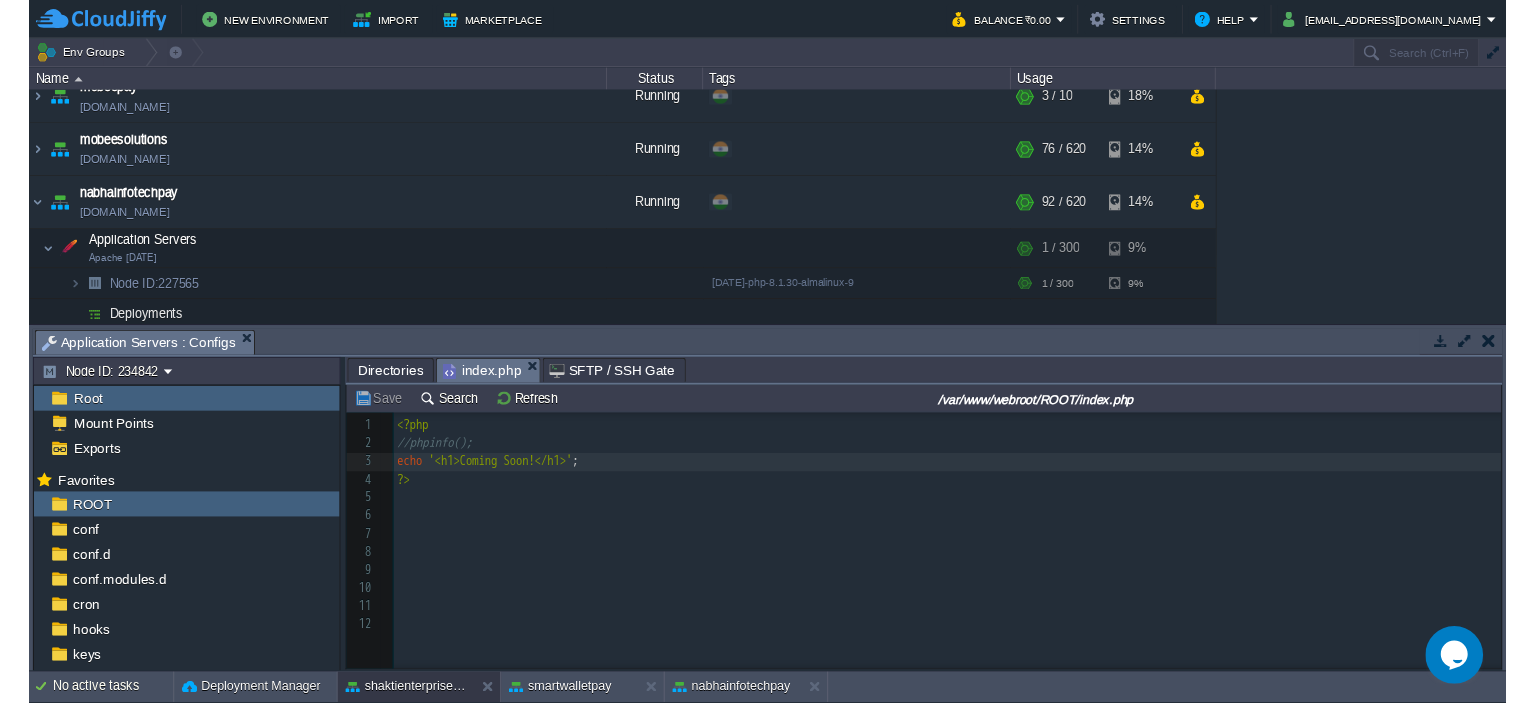 scroll, scrollTop: 0, scrollLeft: 0, axis: both 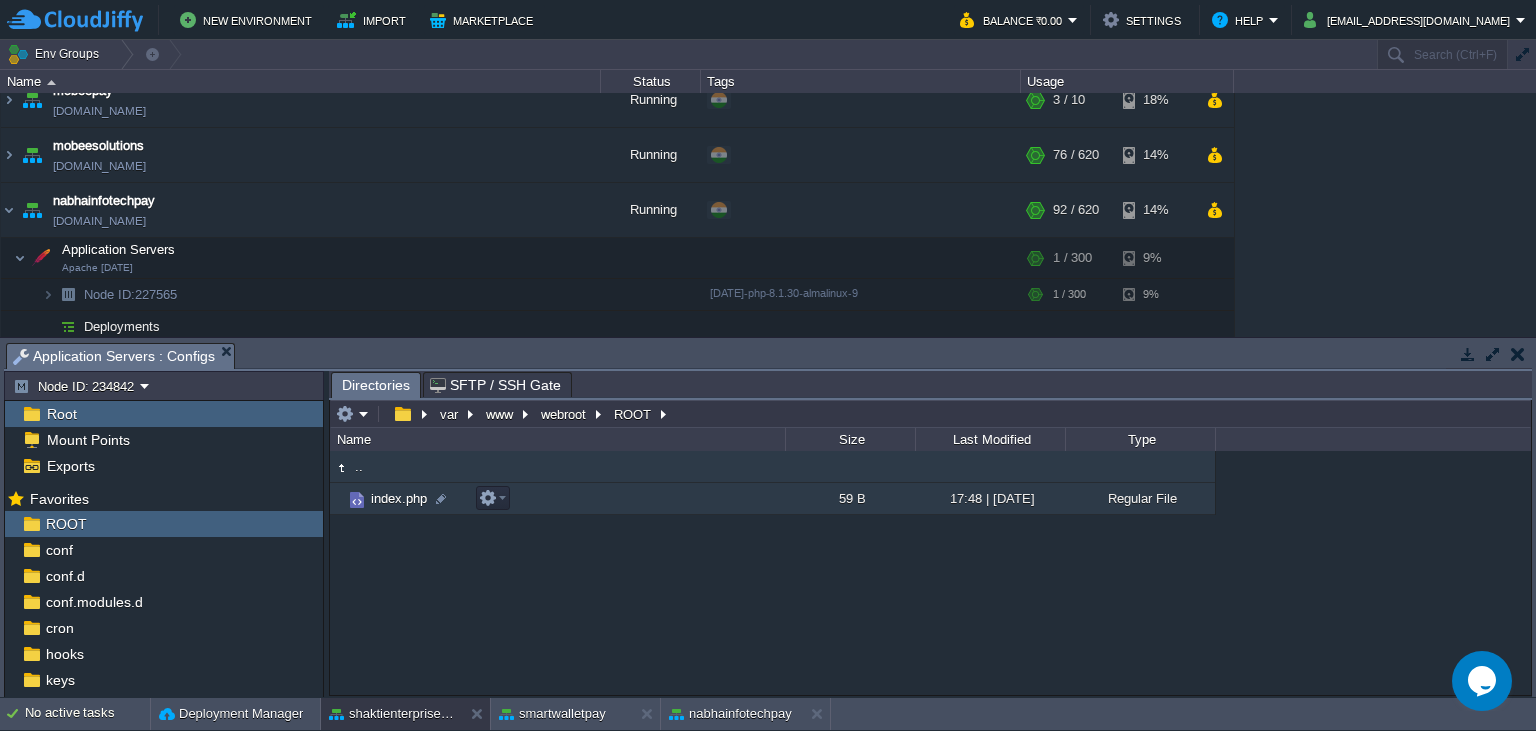 click on ".. index.php 59 B 17:48   |   [DATE] Regular File" at bounding box center (930, 573) 